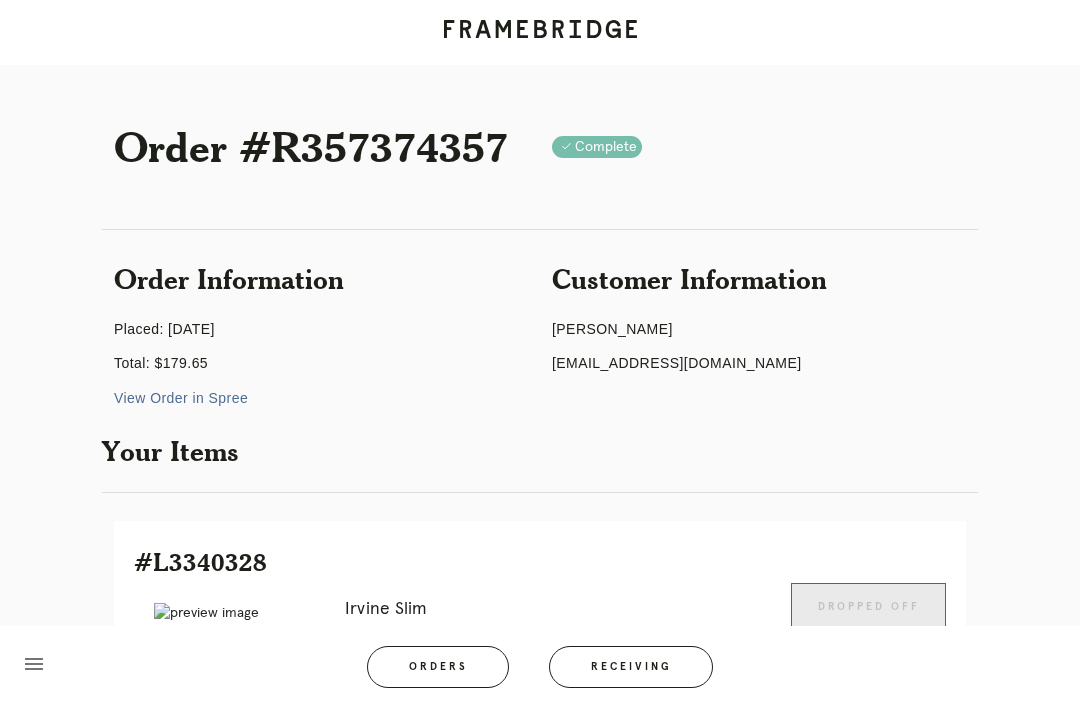 scroll, scrollTop: 0, scrollLeft: 0, axis: both 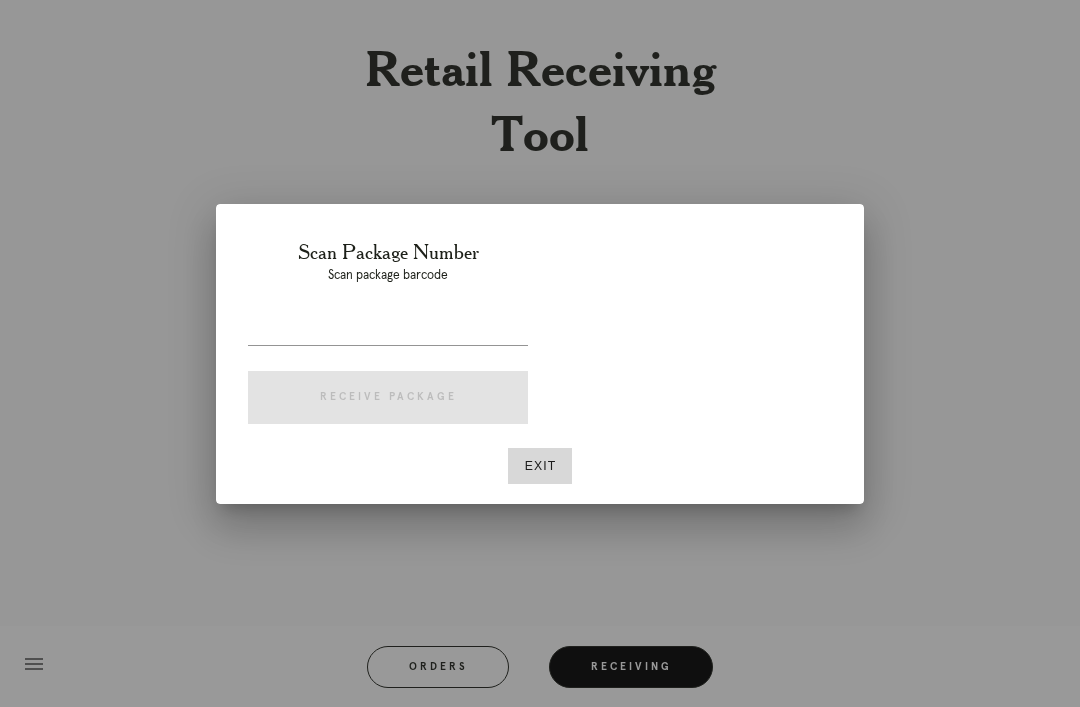 click at bounding box center [540, 353] 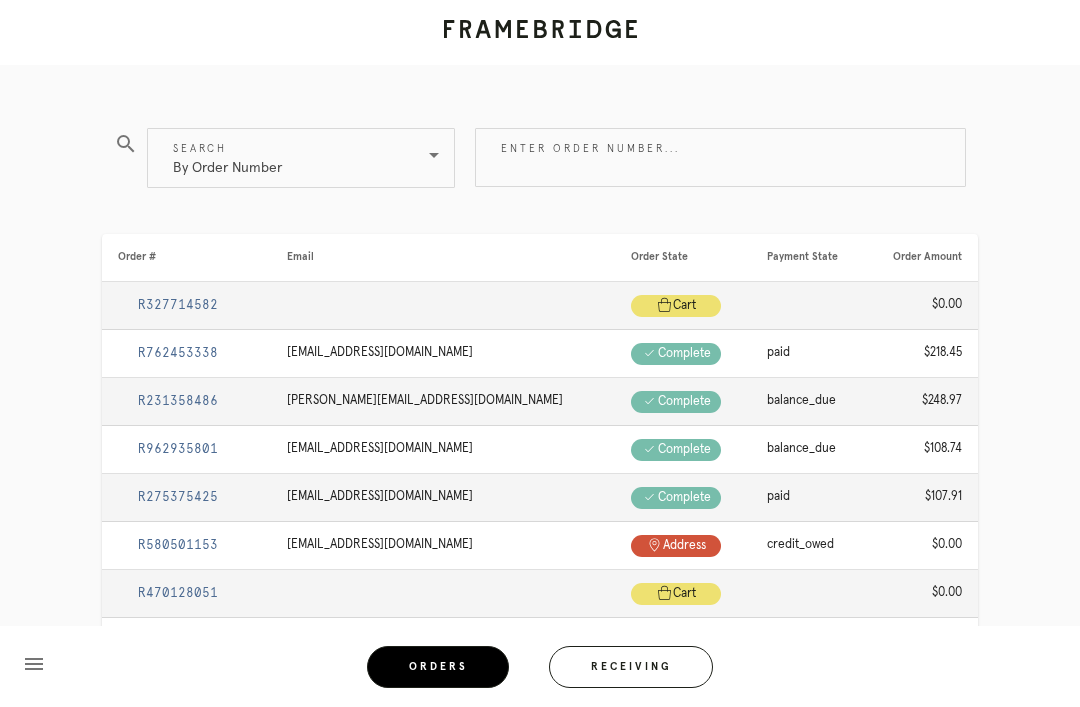 click on "Receiving" at bounding box center [631, 667] 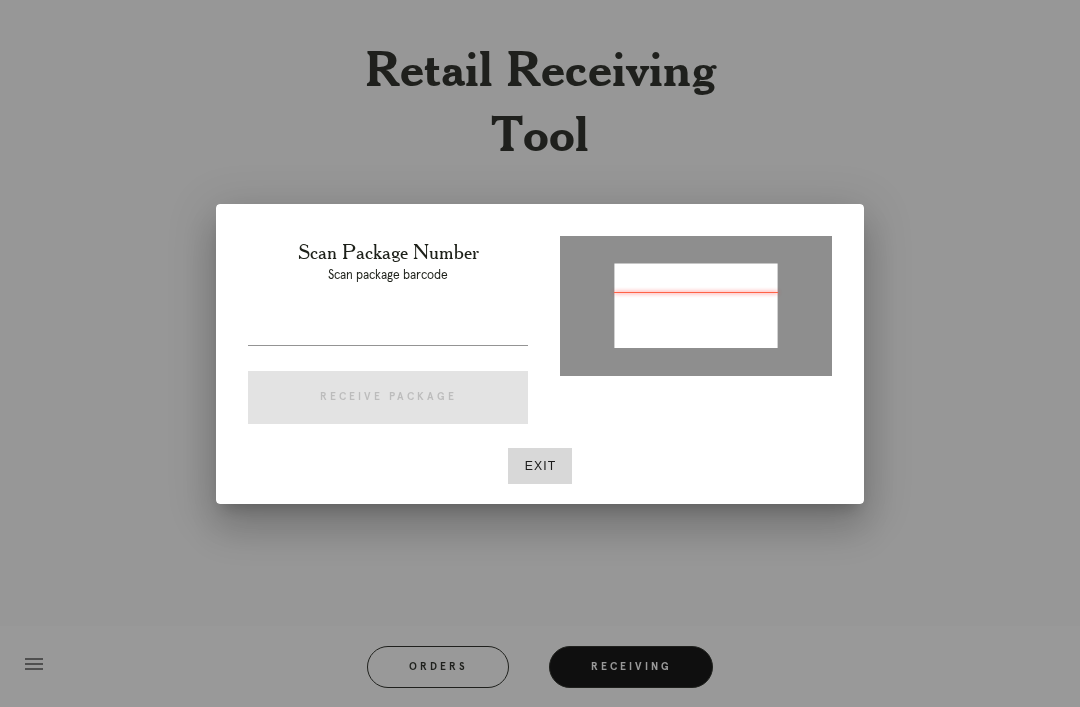 type on "P912735930638136" 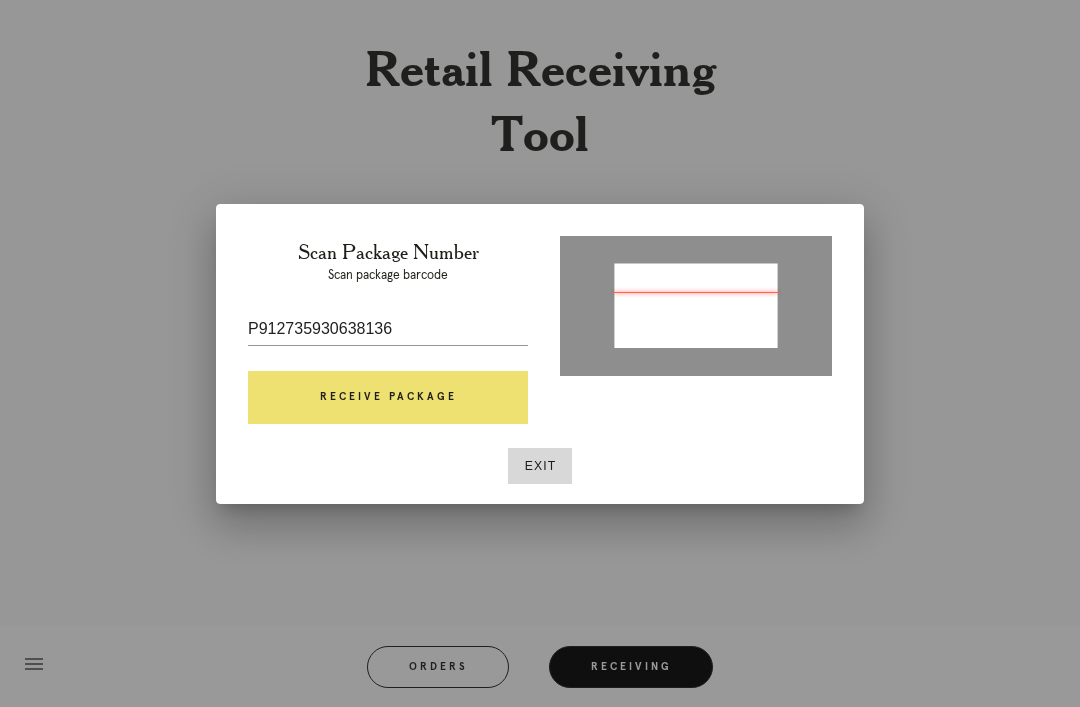 click on "Receive Package" at bounding box center (388, 398) 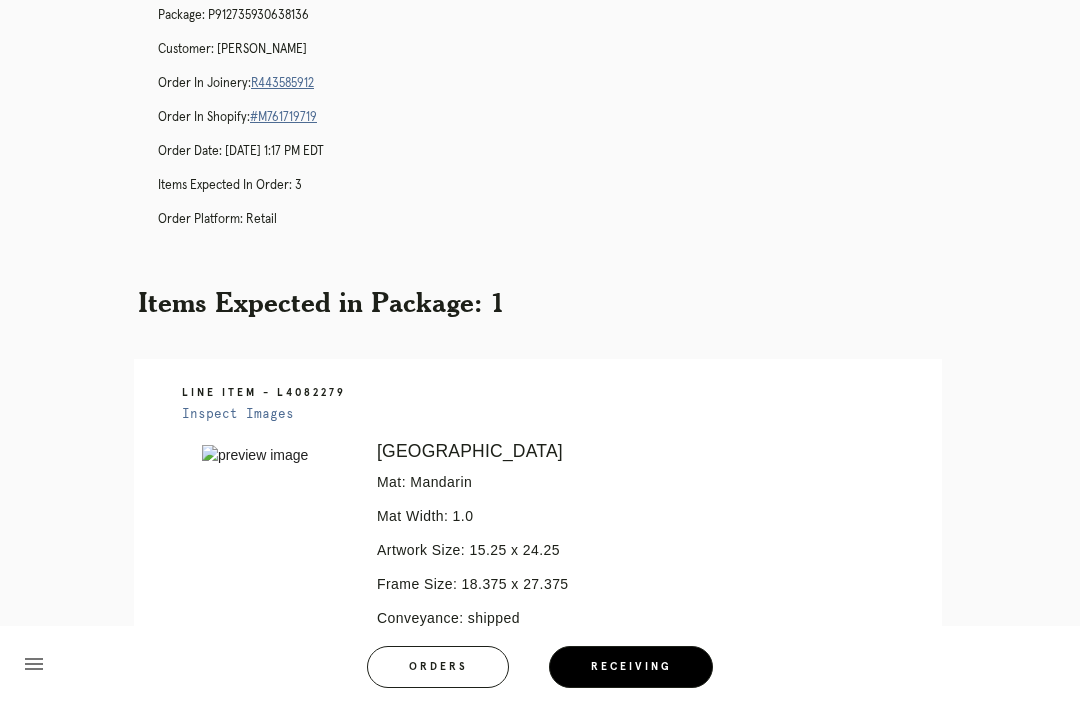 scroll, scrollTop: 0, scrollLeft: 0, axis: both 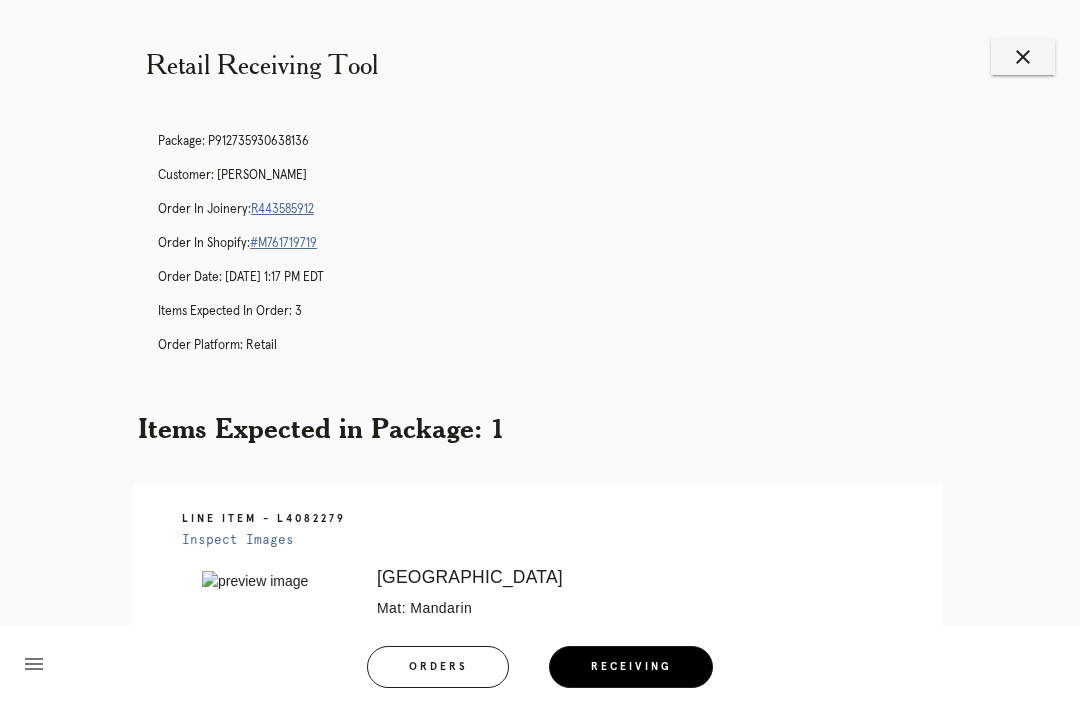 click on "R443585912" at bounding box center (282, 209) 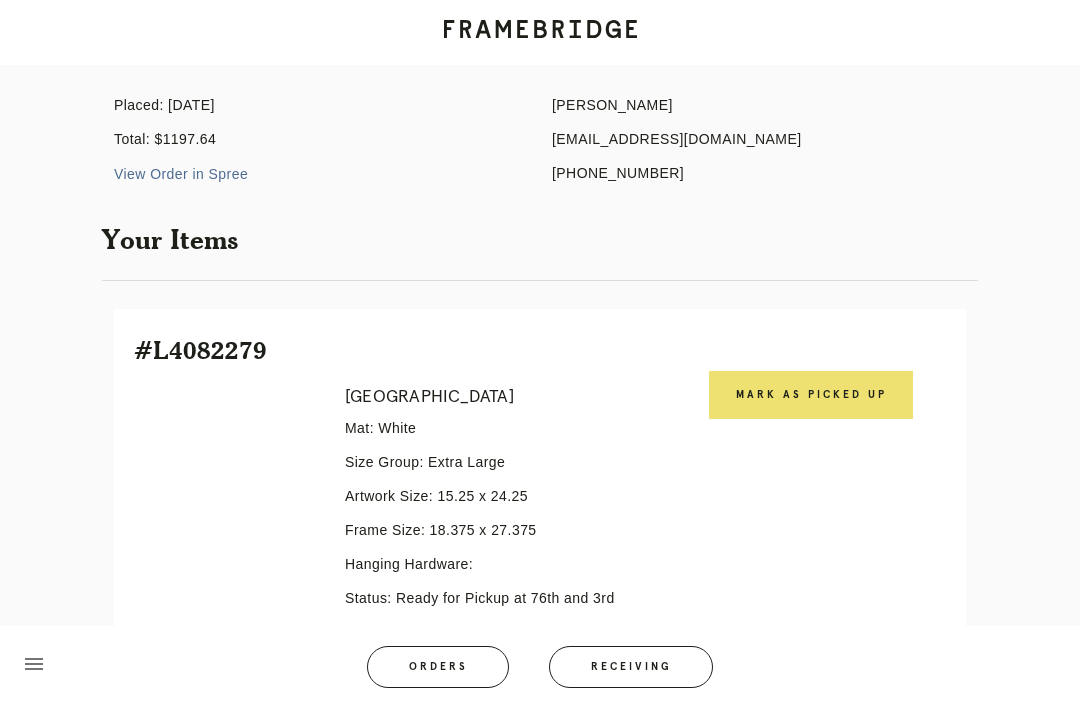 scroll, scrollTop: 408, scrollLeft: 0, axis: vertical 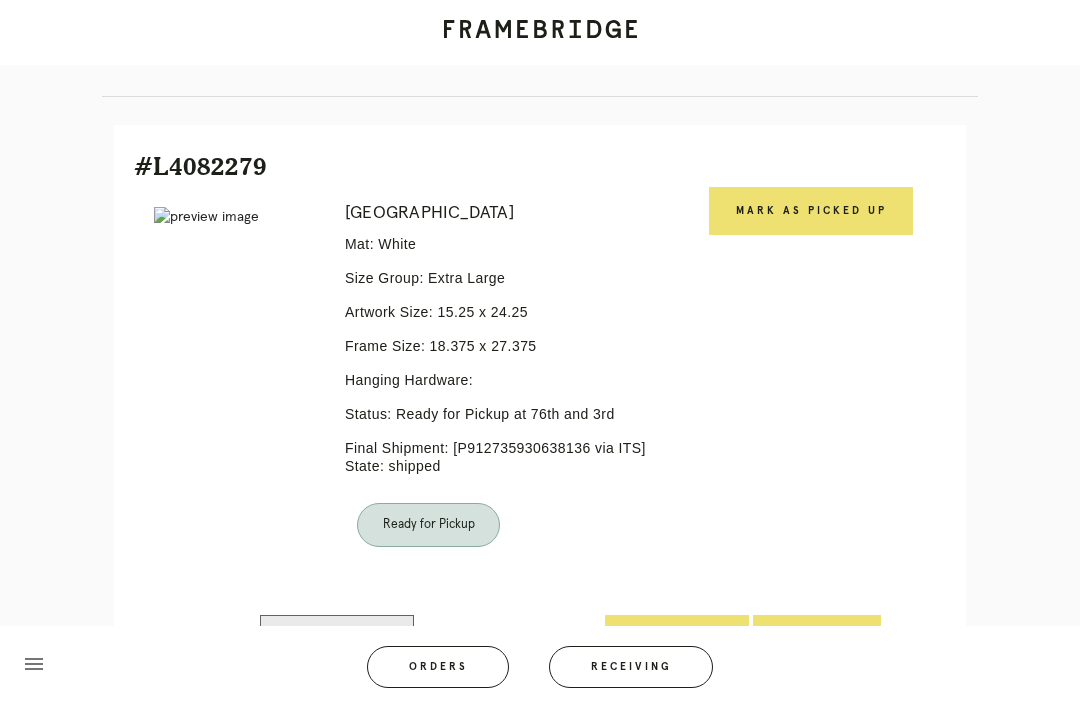 click on "Mark as Picked Up" at bounding box center (811, 211) 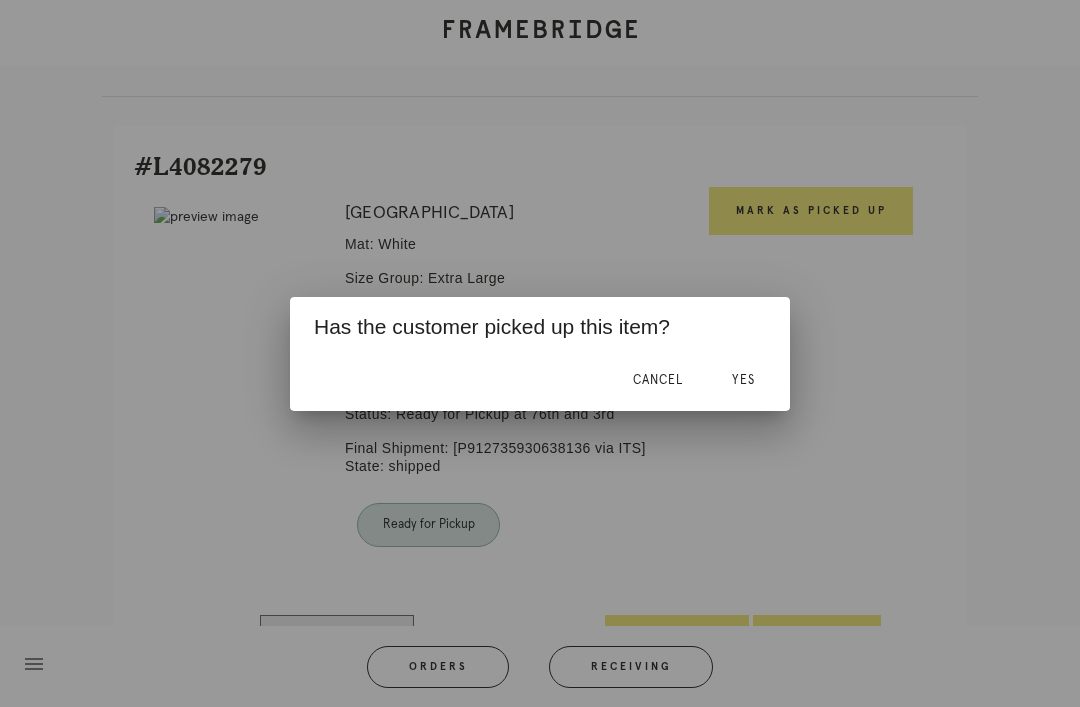 click on "Yes" at bounding box center (743, 381) 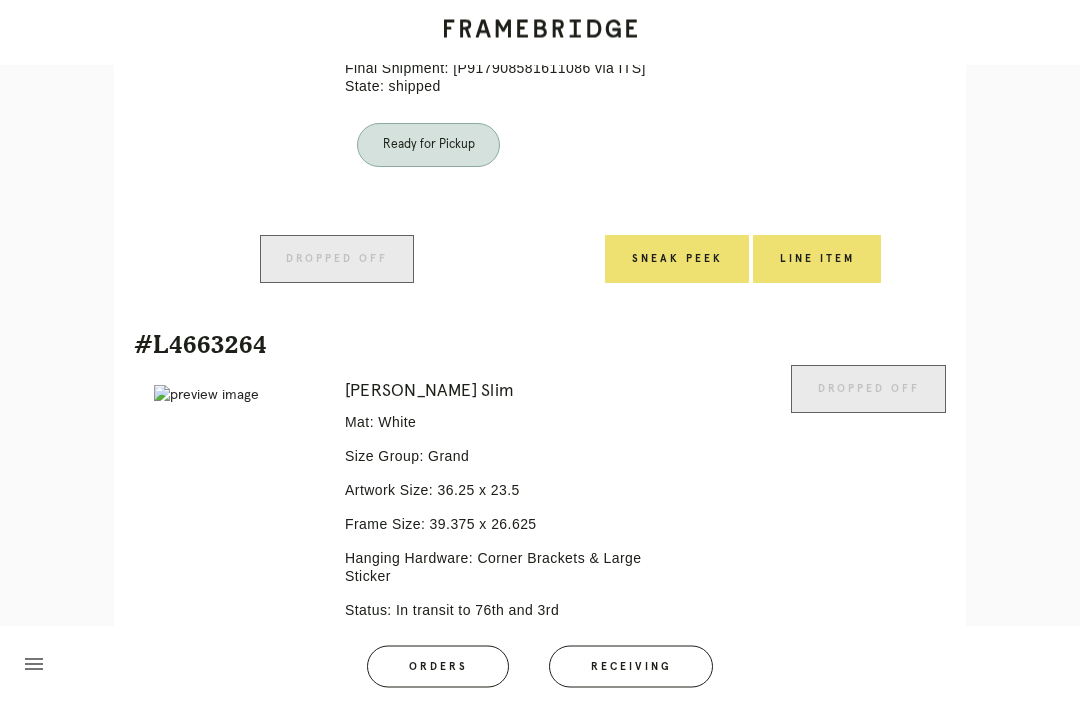 scroll, scrollTop: 1342, scrollLeft: 0, axis: vertical 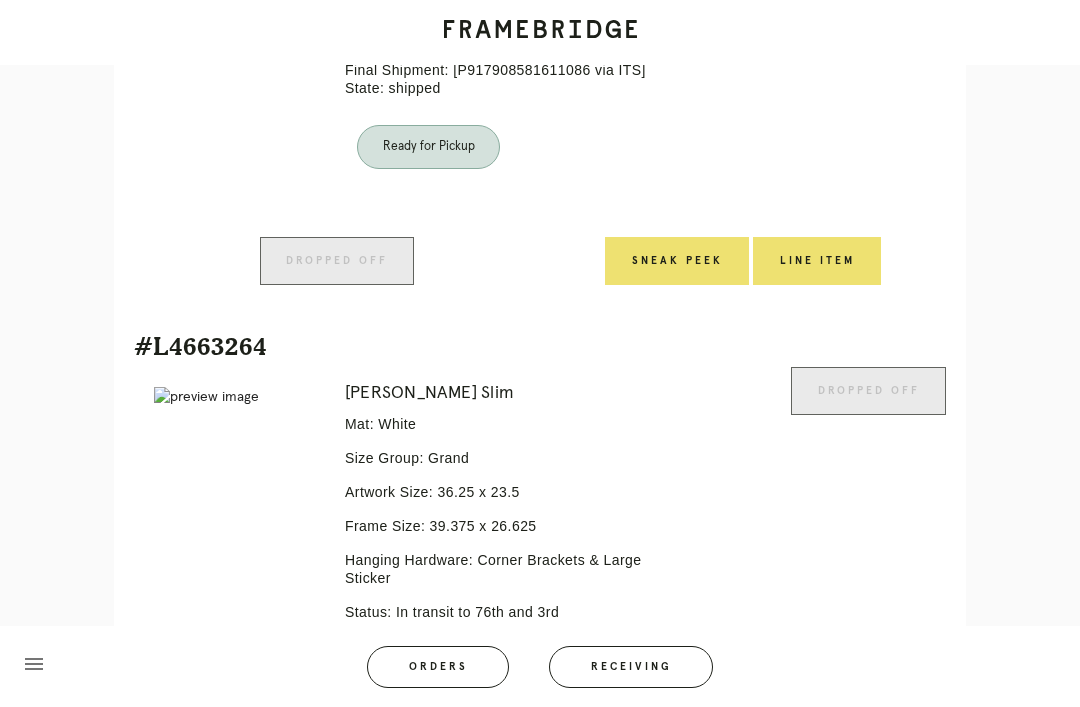click on "Receiving" at bounding box center (631, 667) 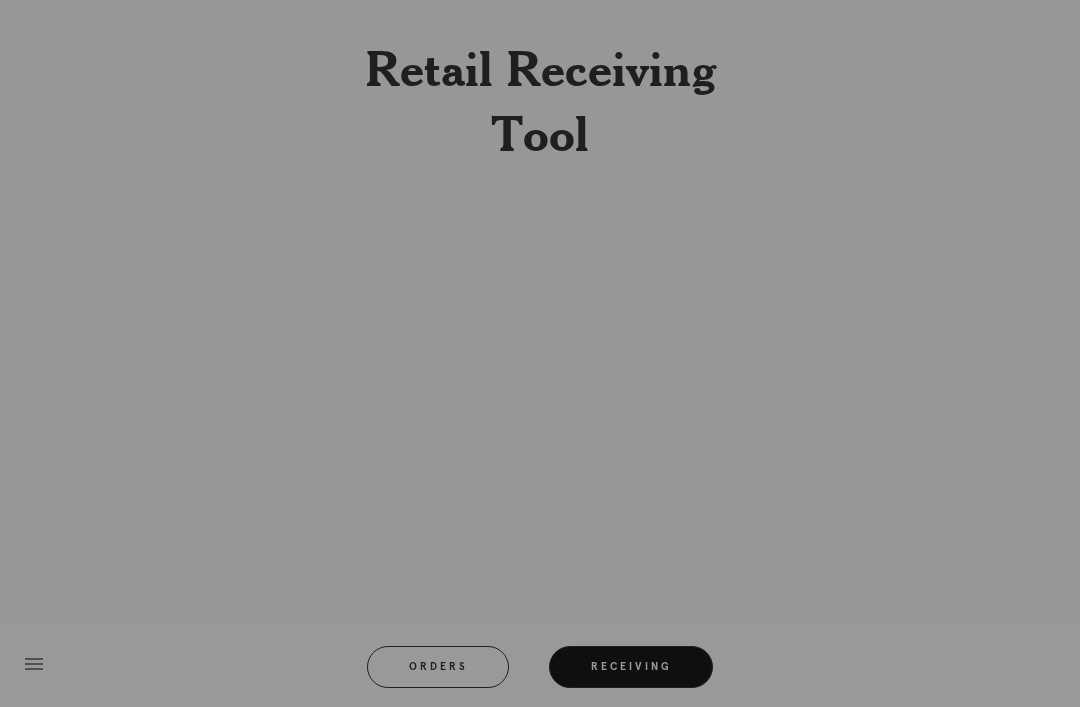 scroll, scrollTop: 0, scrollLeft: 0, axis: both 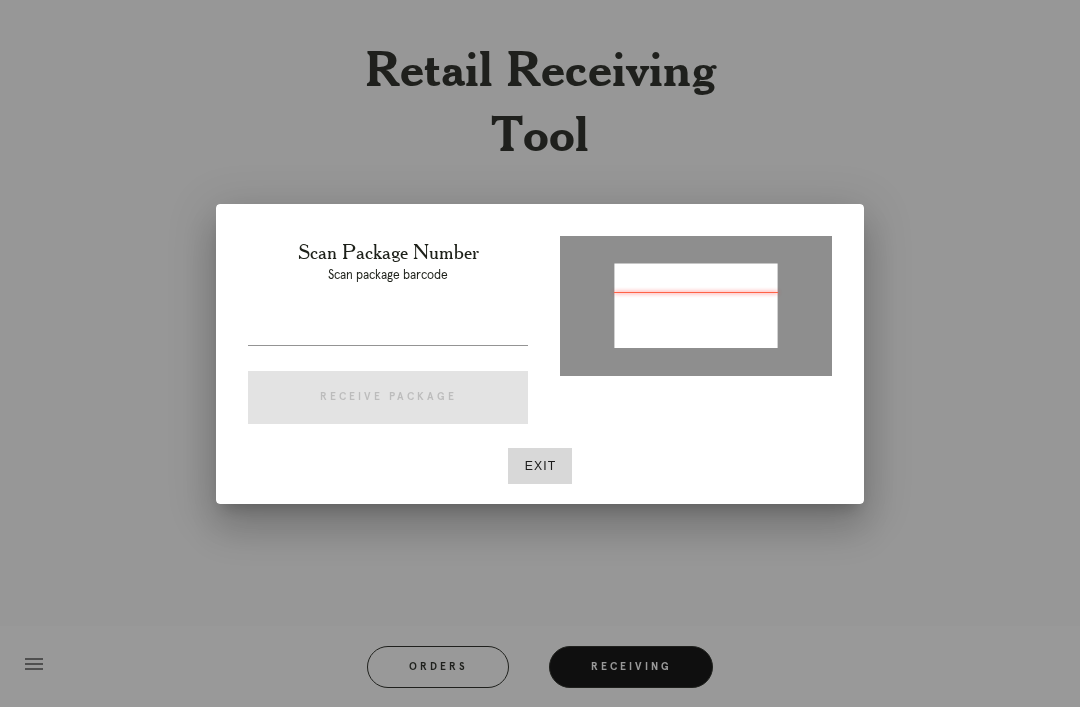 type on "P912735930638136" 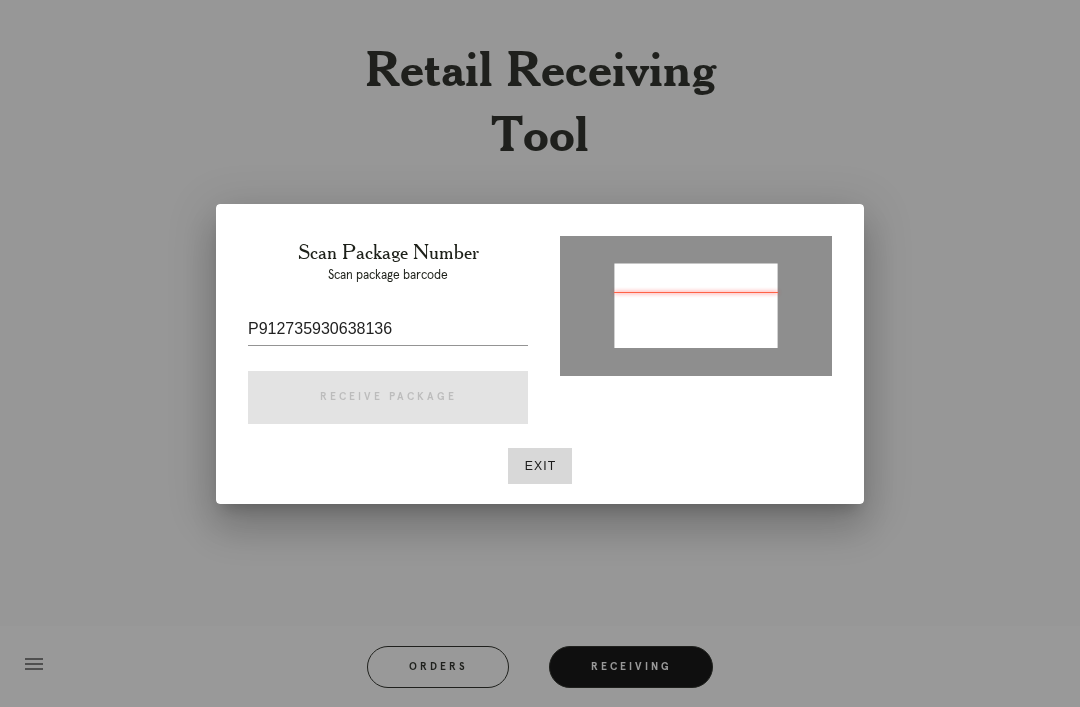 click at bounding box center [696, 307] 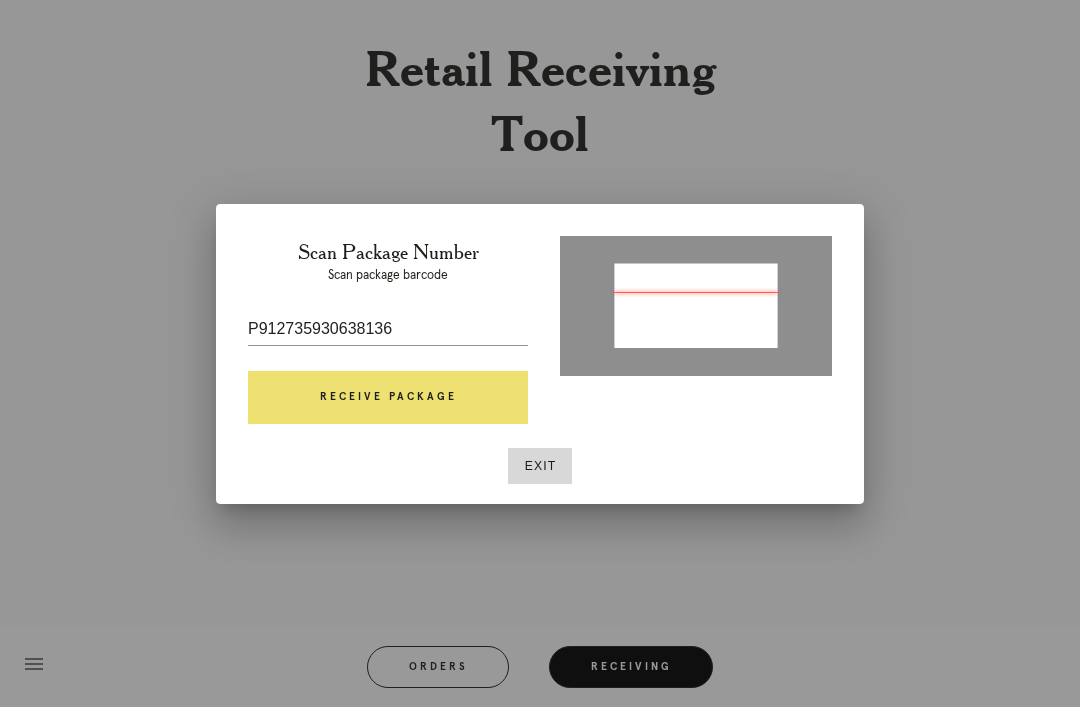 click on "Receive Package" at bounding box center (388, 398) 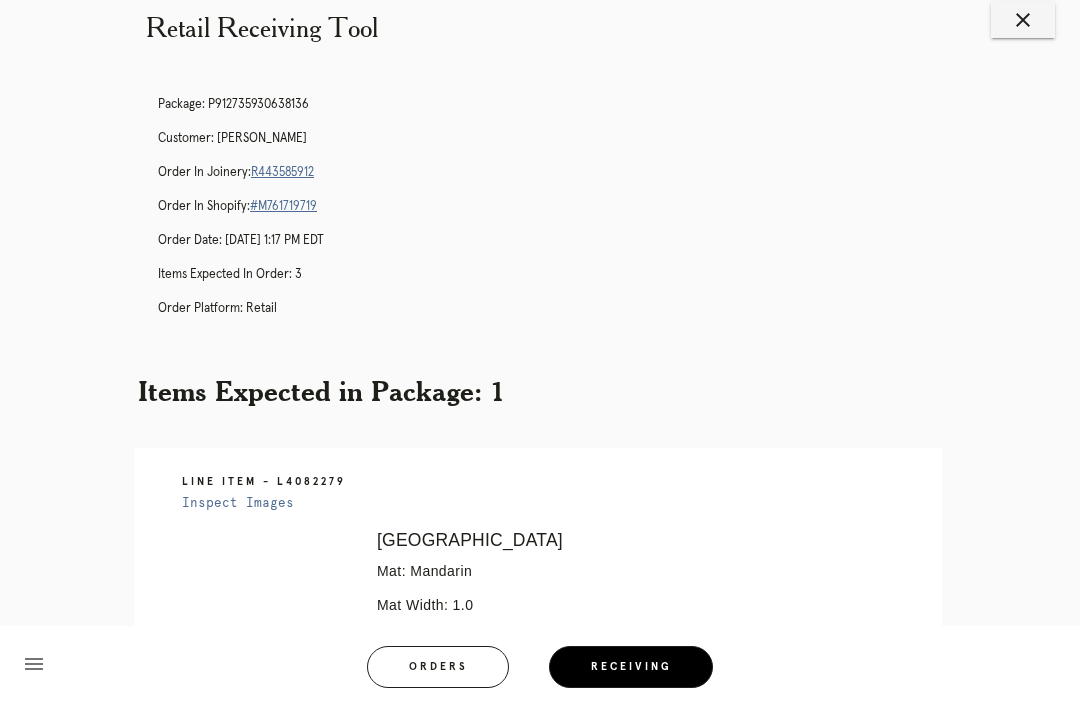 scroll, scrollTop: 38, scrollLeft: 0, axis: vertical 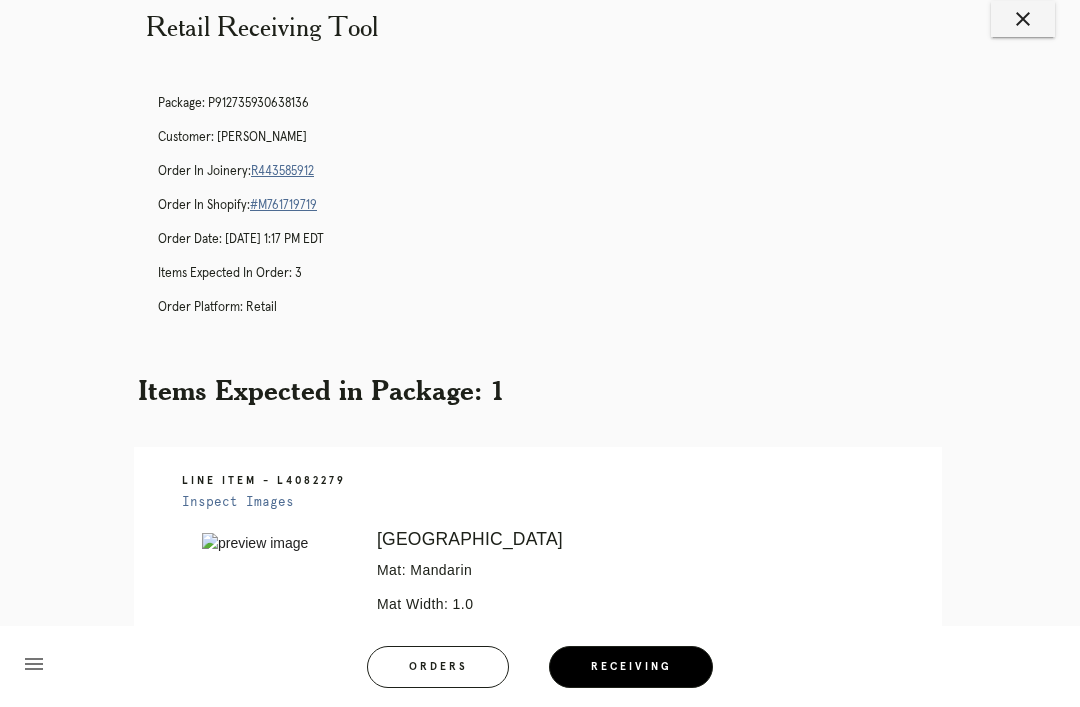 click on "R443585912" at bounding box center (282, 171) 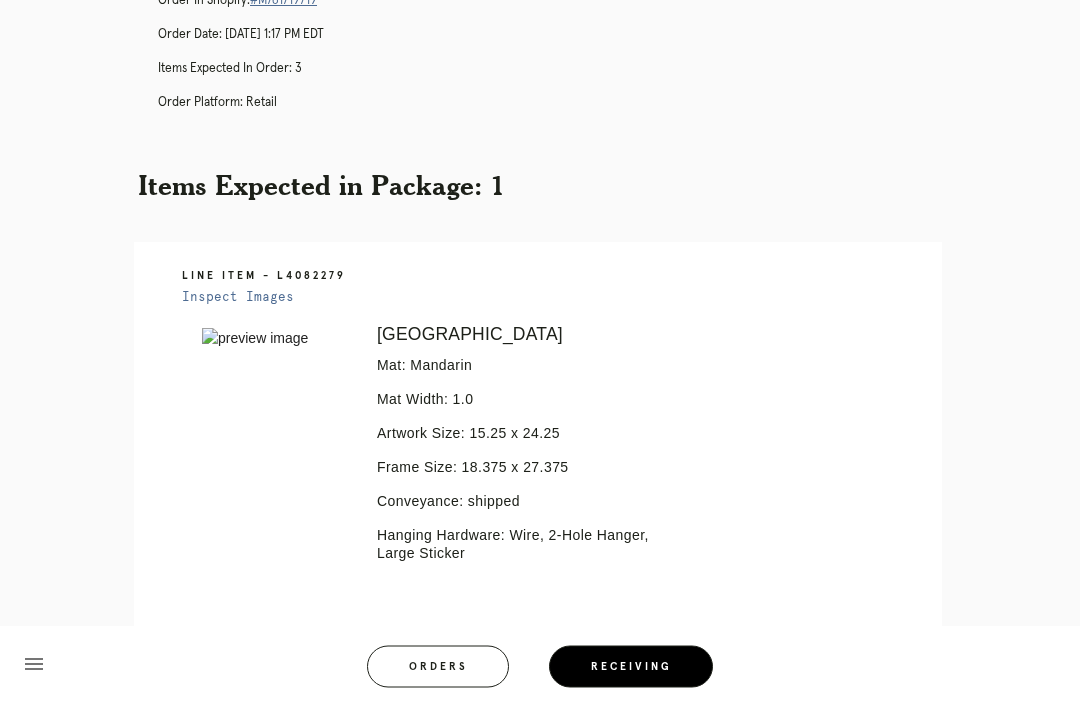 scroll, scrollTop: 260, scrollLeft: 0, axis: vertical 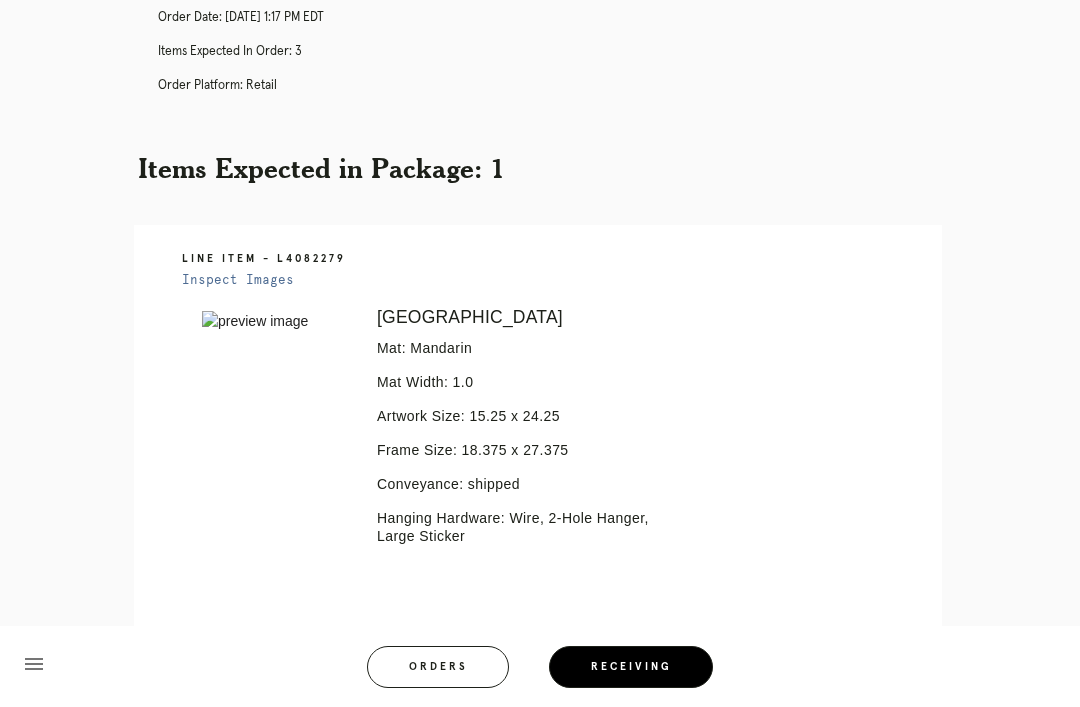 click on "Receiving" at bounding box center (631, 667) 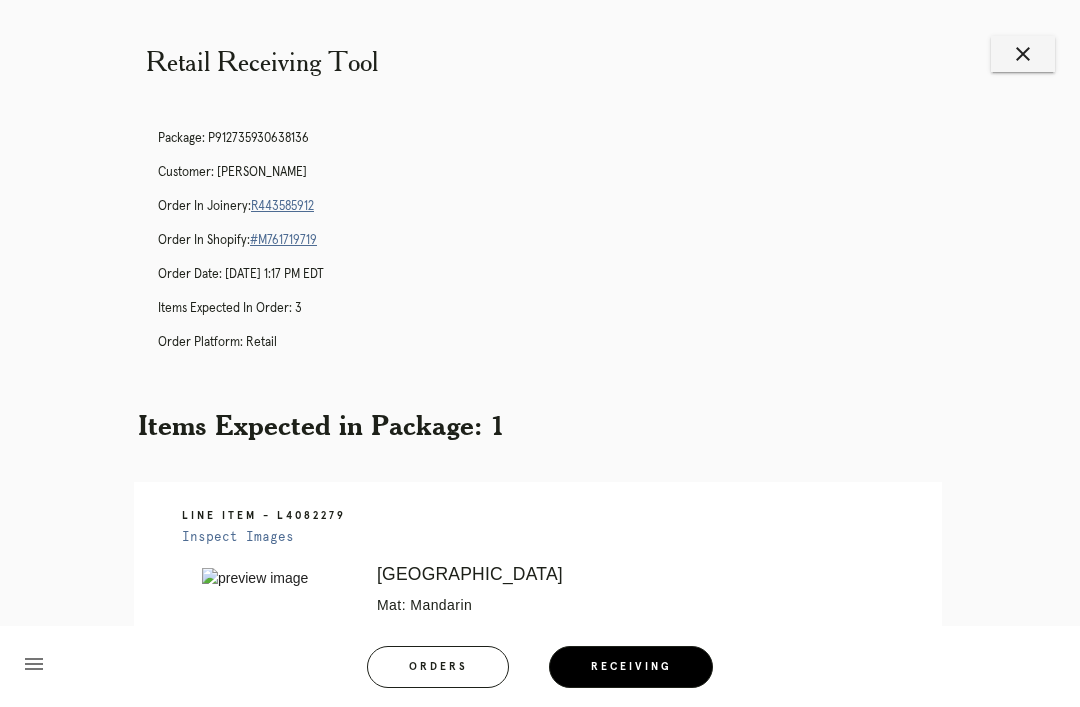 scroll, scrollTop: 0, scrollLeft: 0, axis: both 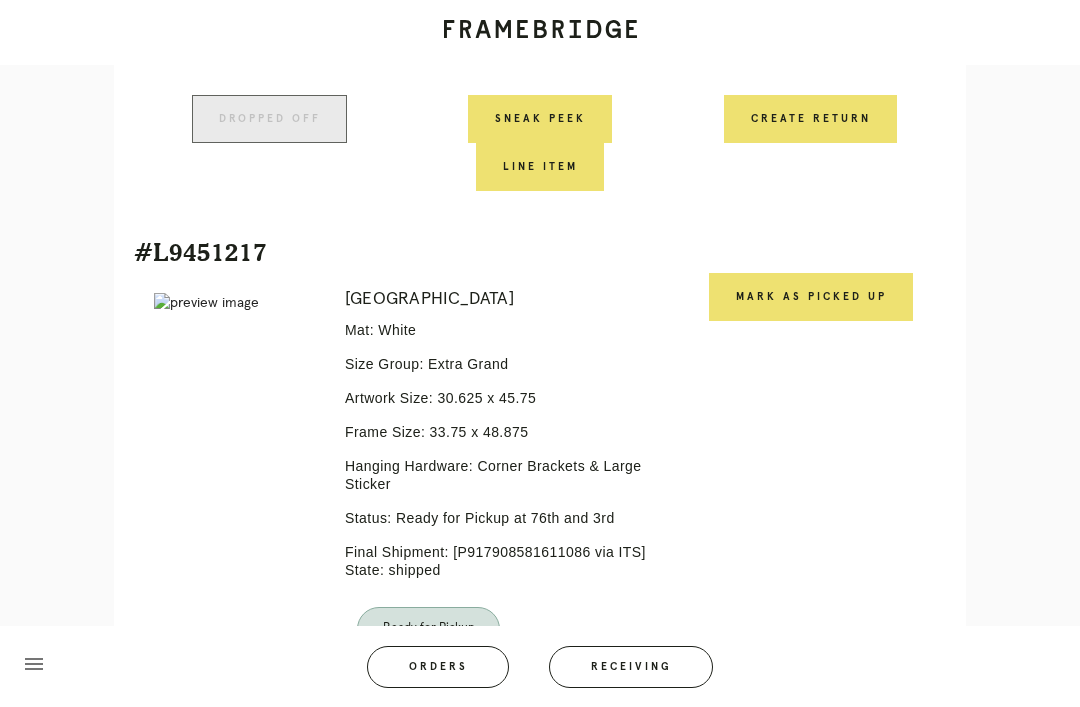 click on "Mark as Picked Up" at bounding box center (811, 297) 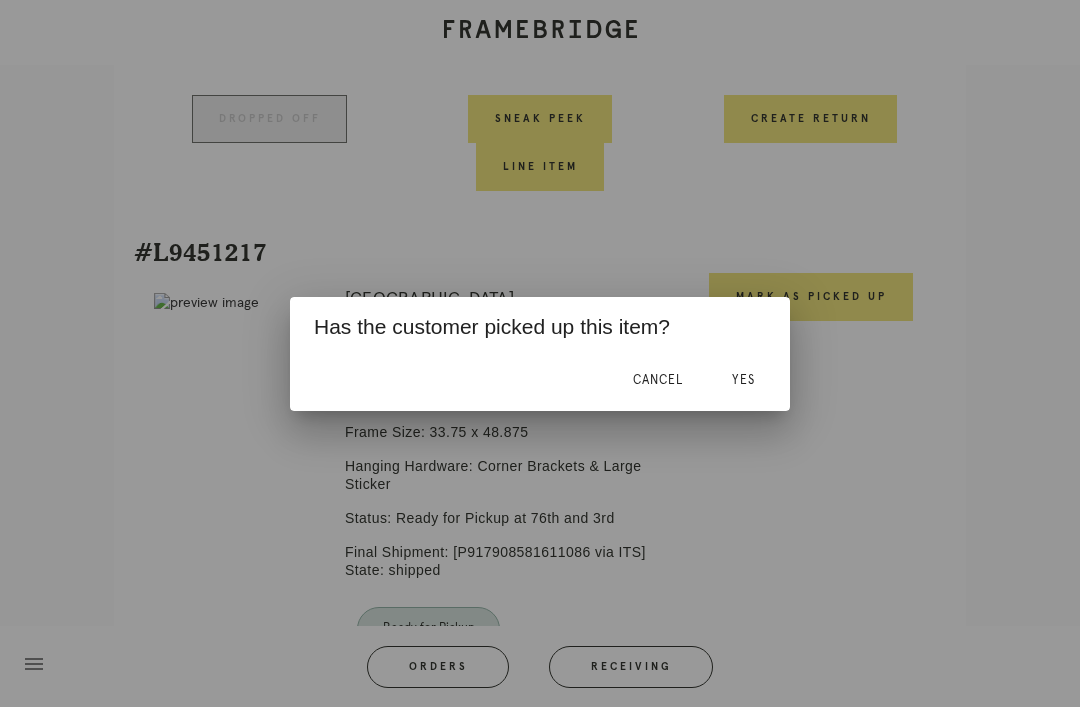 click on "Yes" at bounding box center (743, 381) 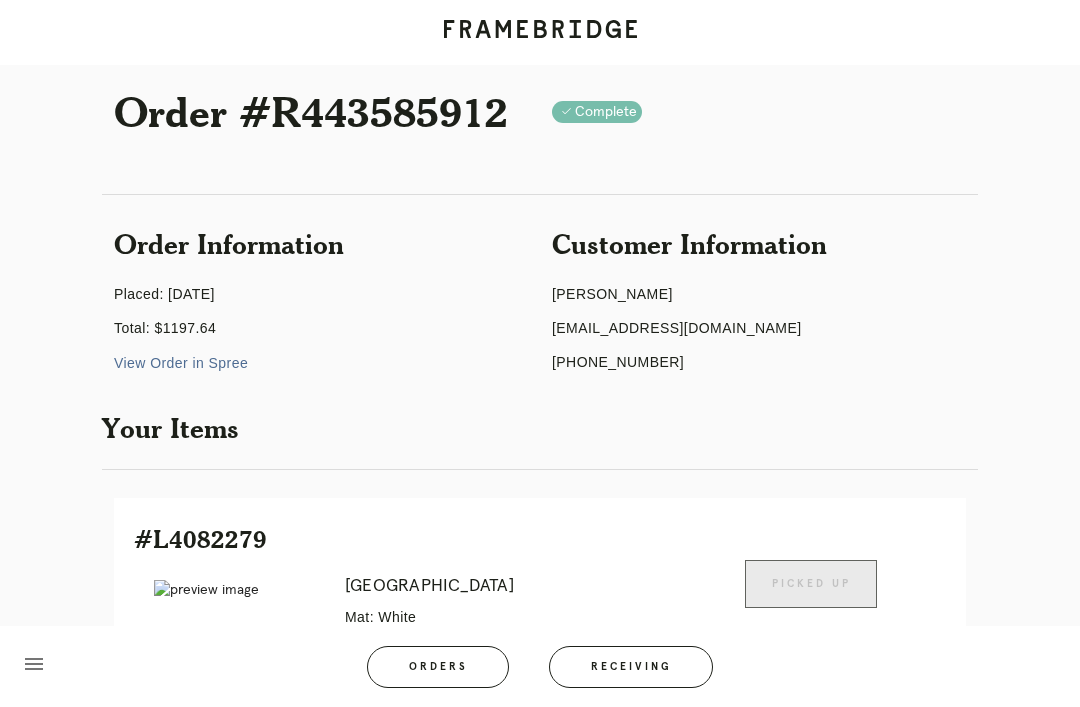 scroll, scrollTop: 0, scrollLeft: 0, axis: both 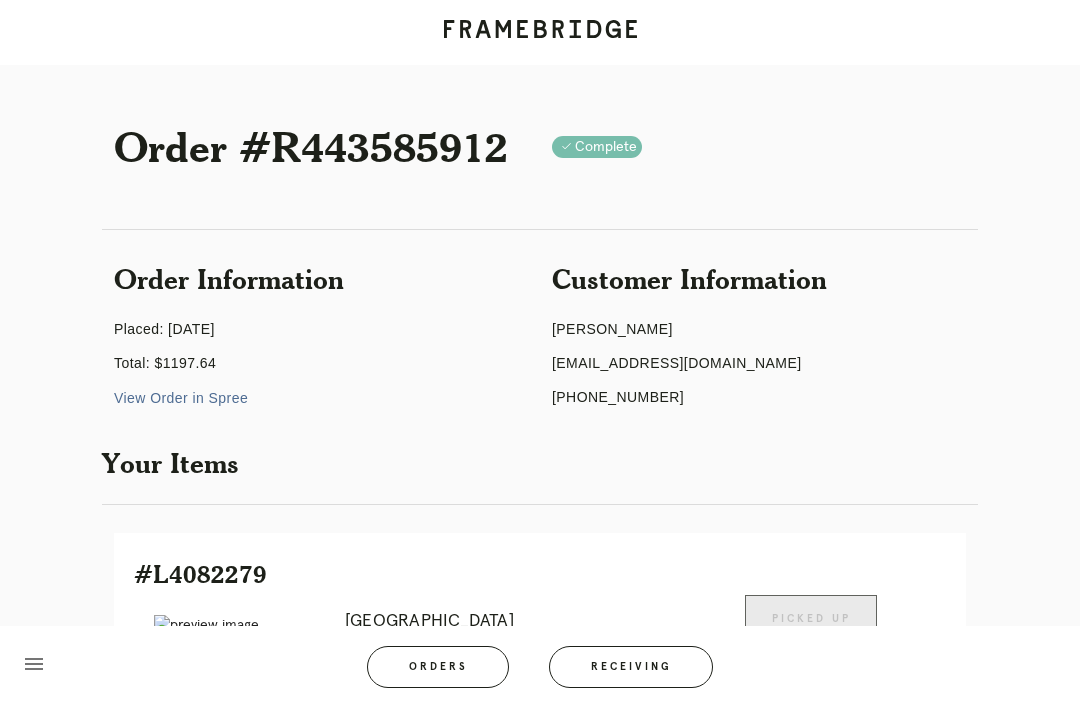 click on "Receiving" at bounding box center [631, 667] 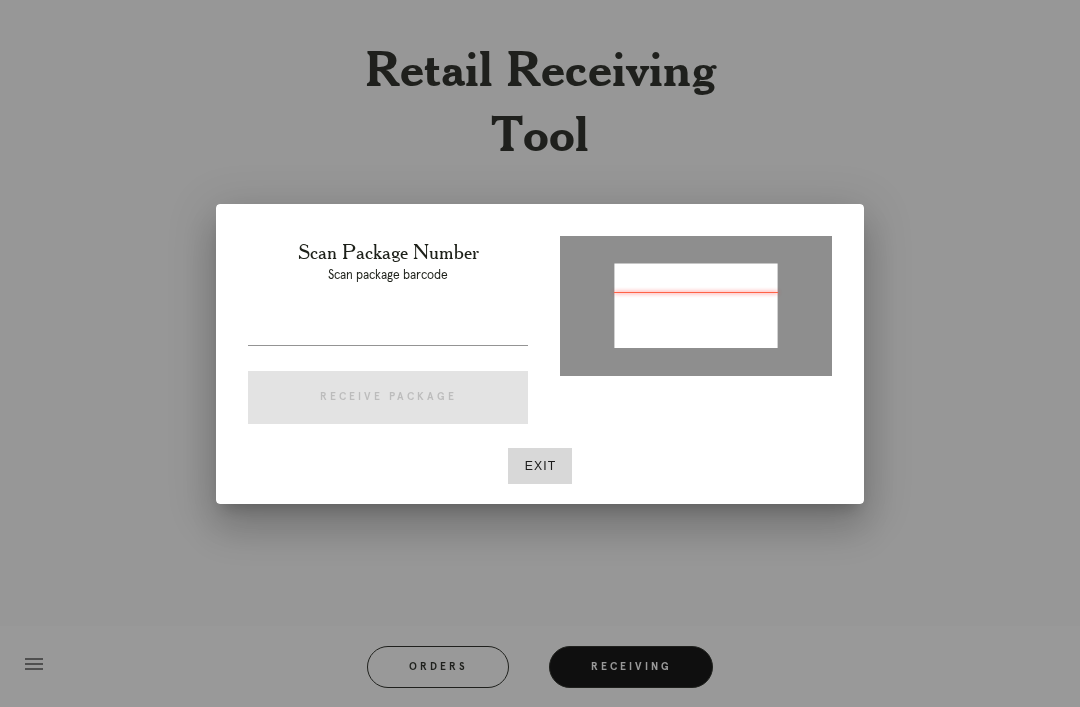 type on "P876476495147312" 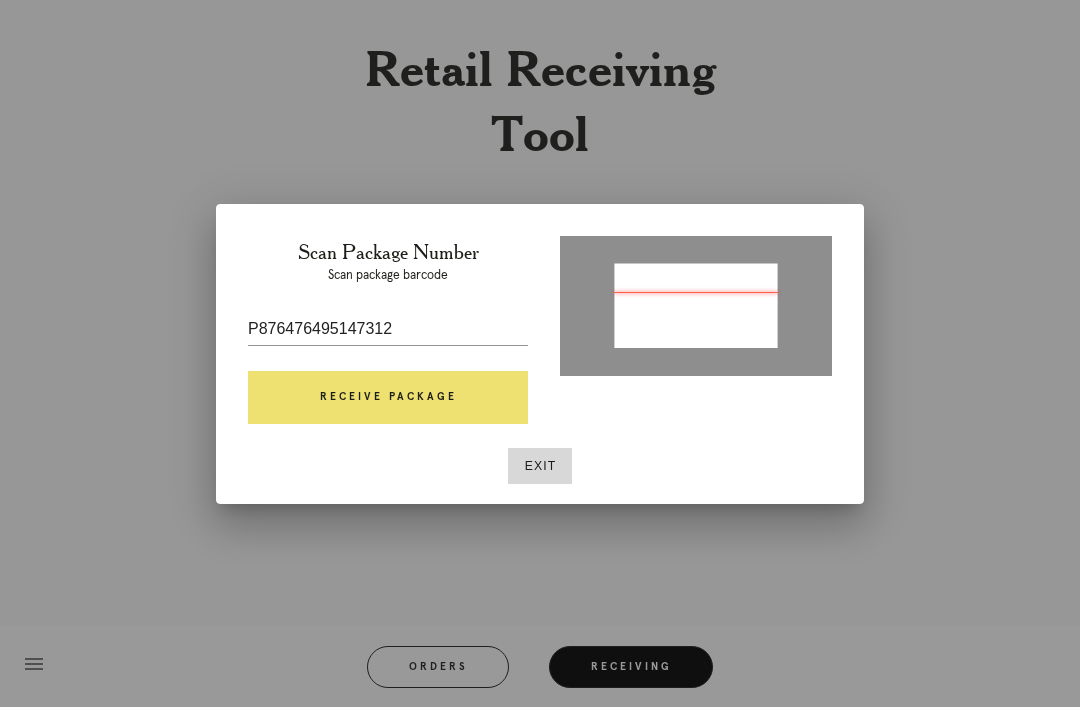click on "Receive Package" at bounding box center [388, 398] 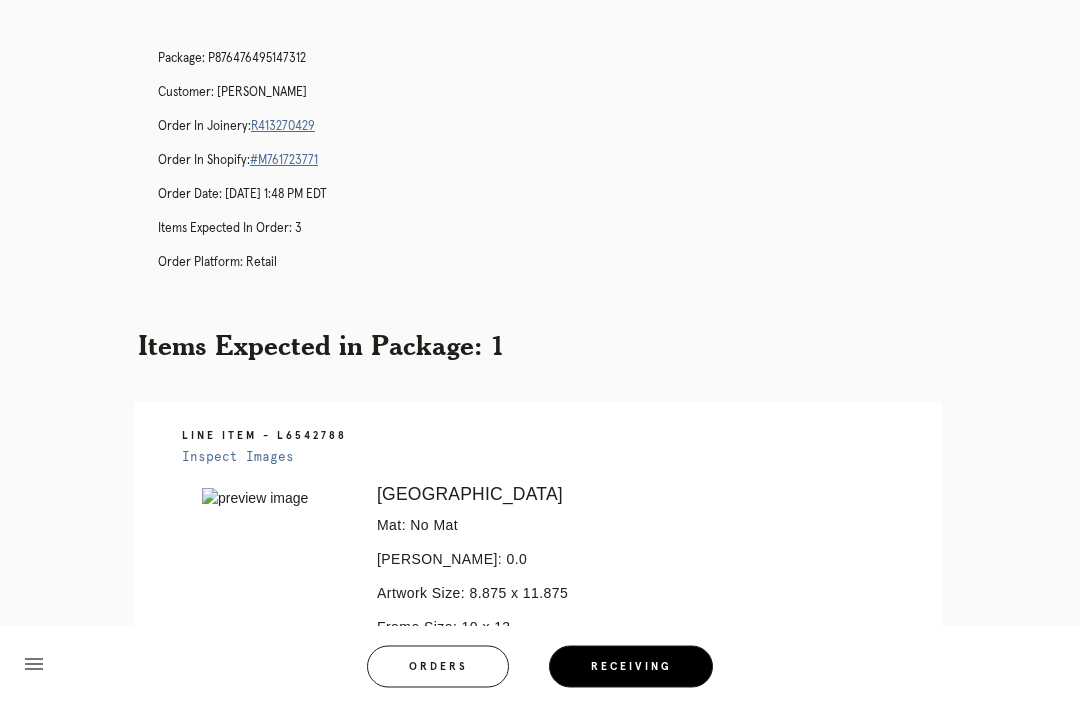 scroll, scrollTop: 83, scrollLeft: 0, axis: vertical 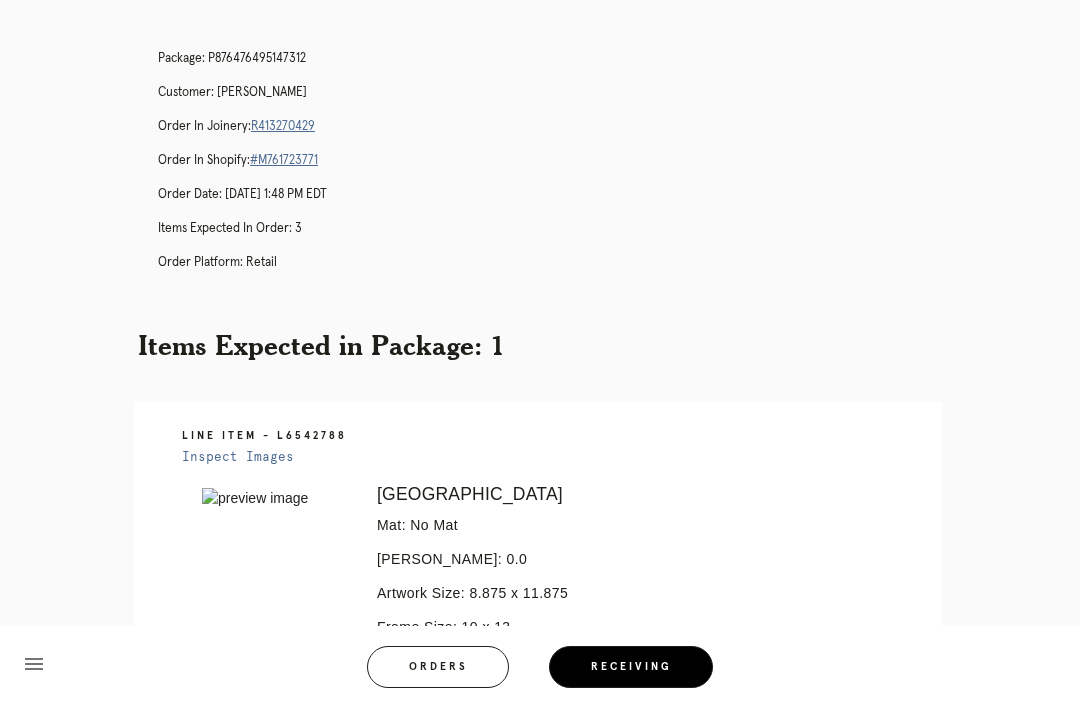 click on "R413270429" at bounding box center (283, 126) 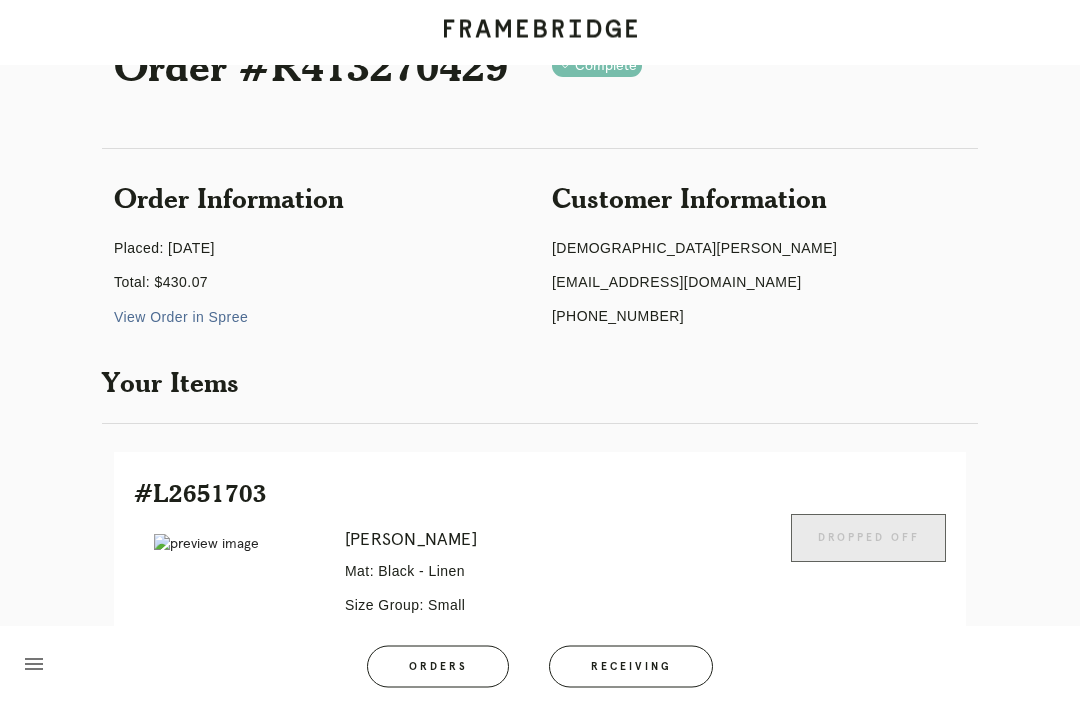 scroll, scrollTop: 0, scrollLeft: 0, axis: both 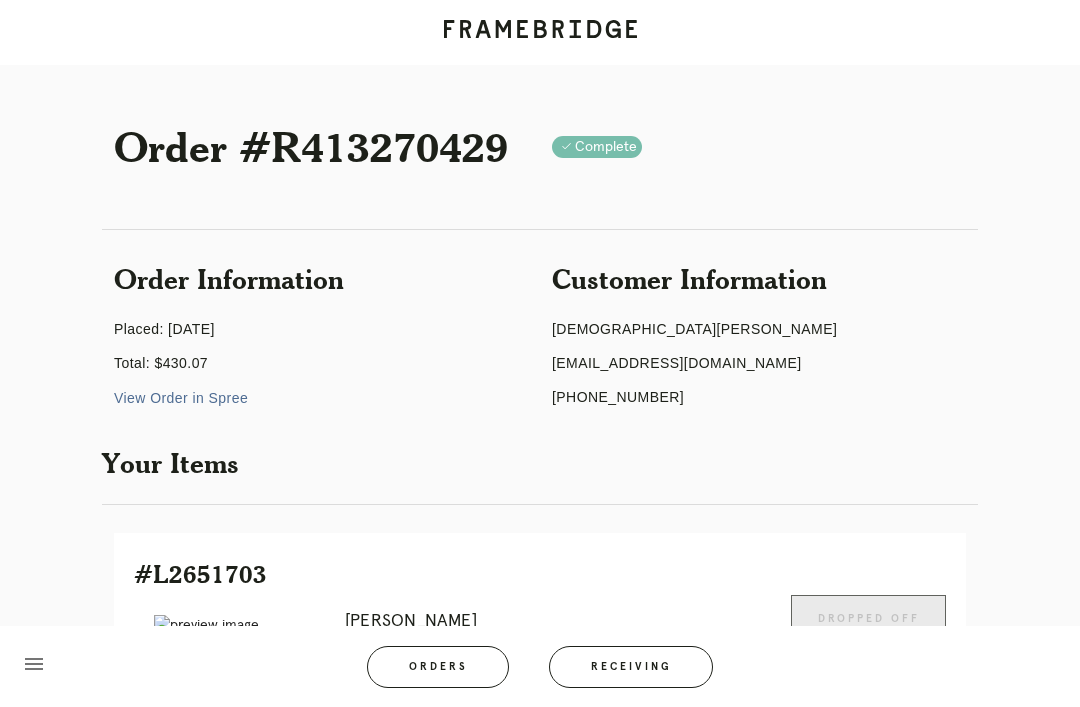 click on "Orders" at bounding box center [438, 667] 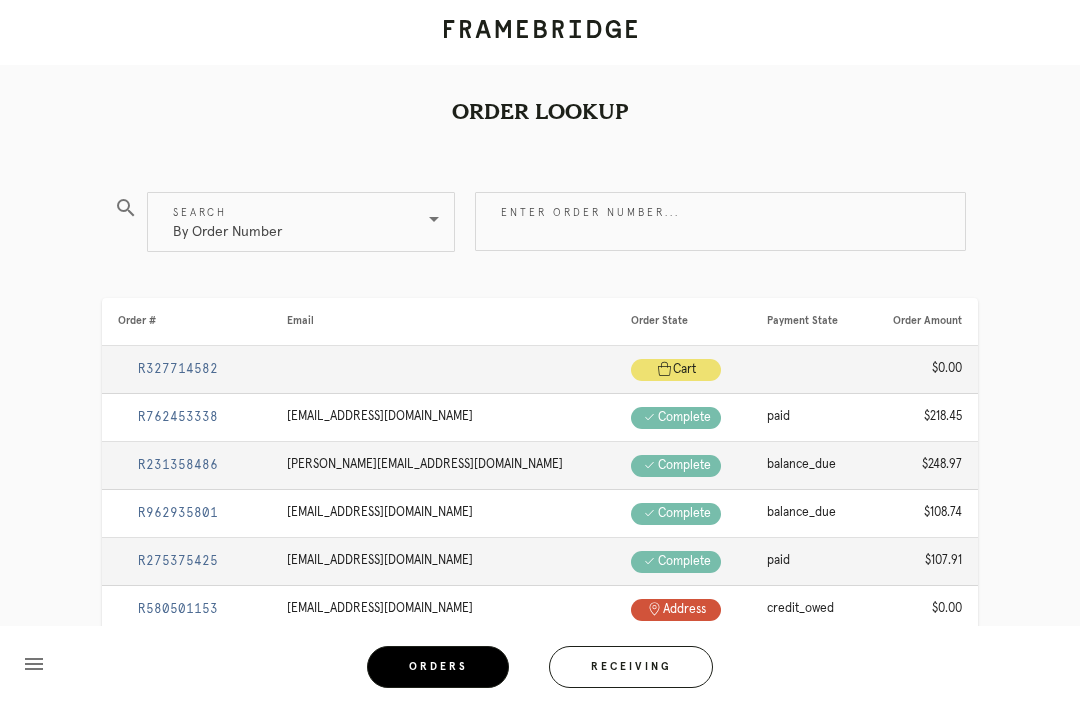 click on "Receiving" at bounding box center [631, 667] 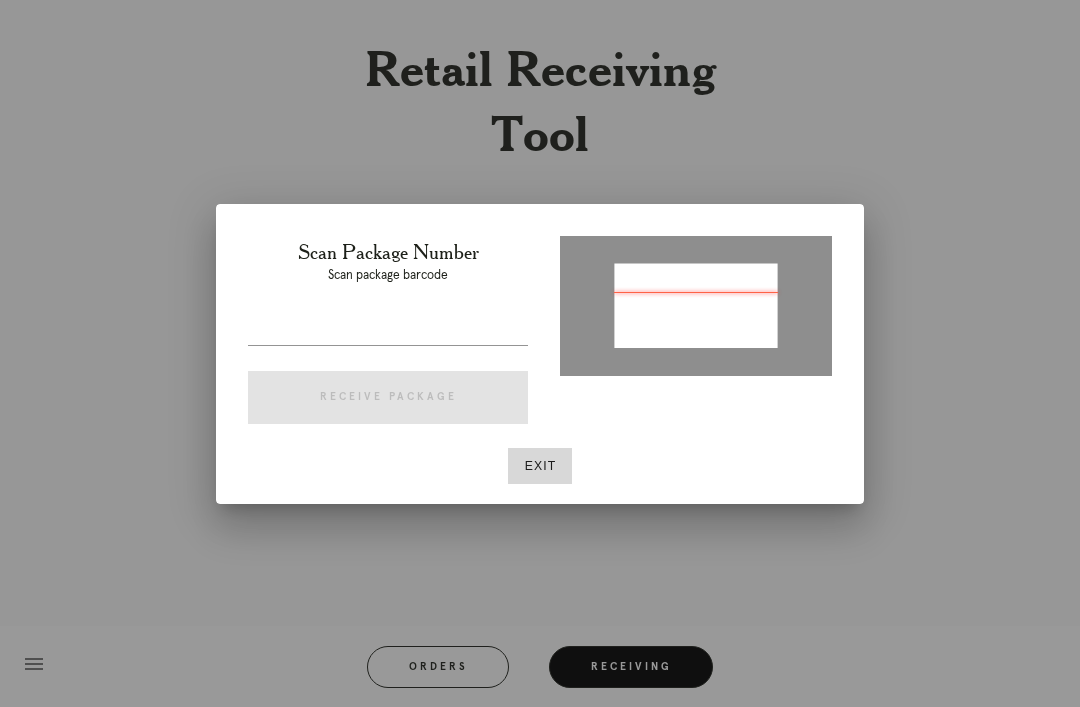 type on "P873856371429694" 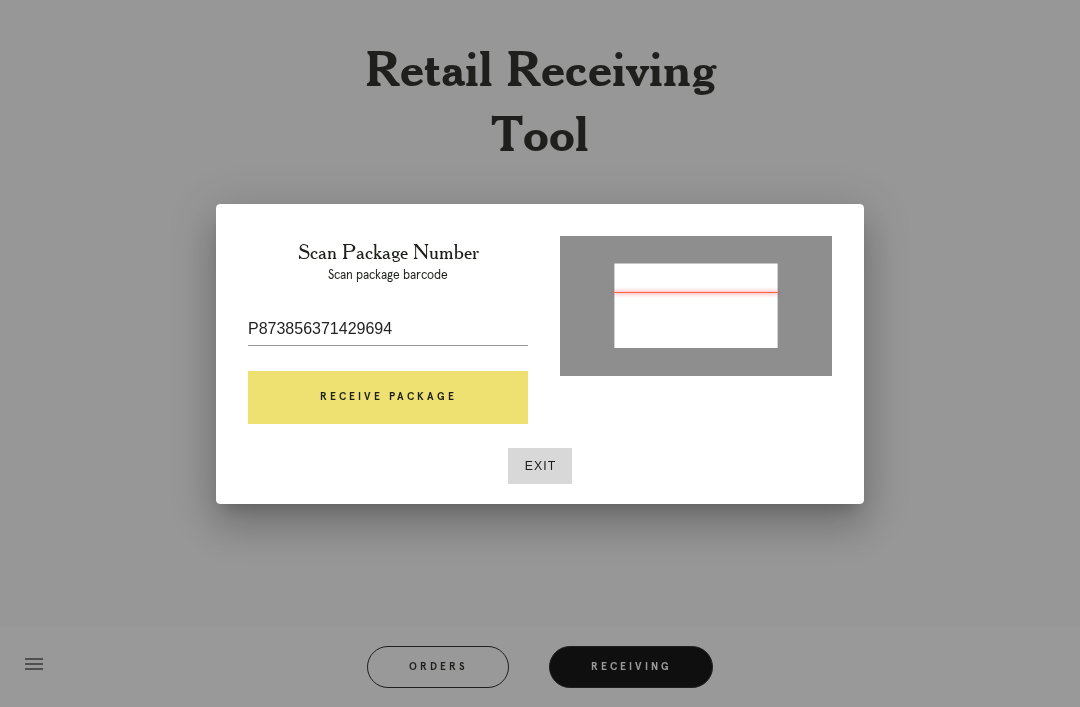 click on "Receive Package" at bounding box center (388, 398) 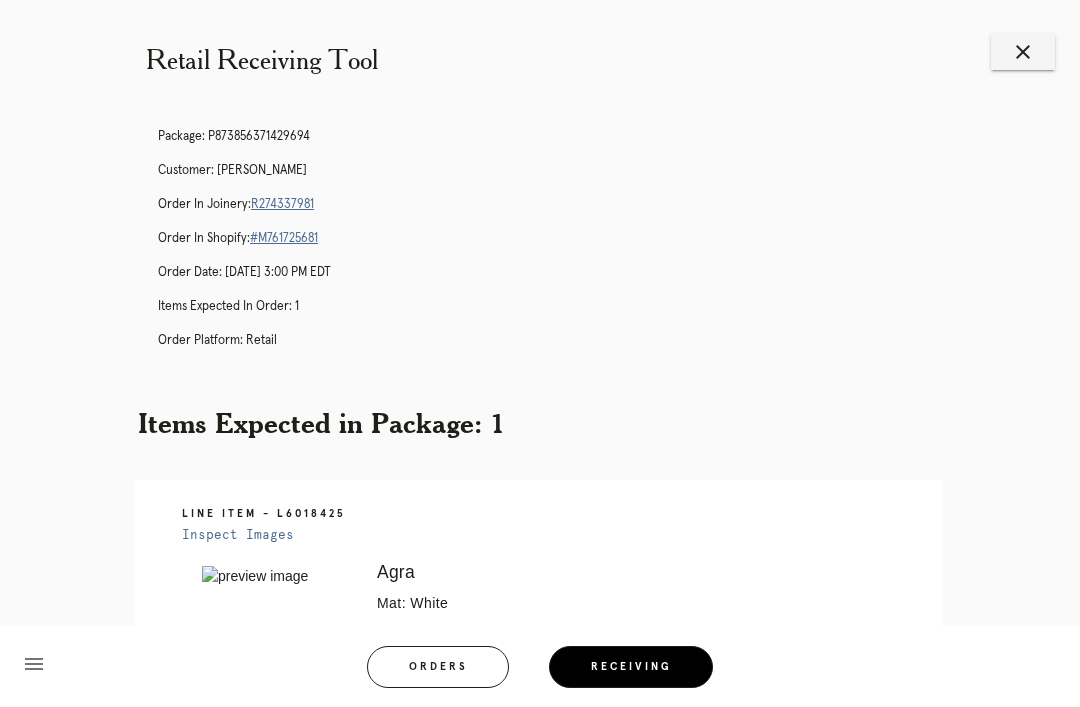 scroll, scrollTop: 6, scrollLeft: 0, axis: vertical 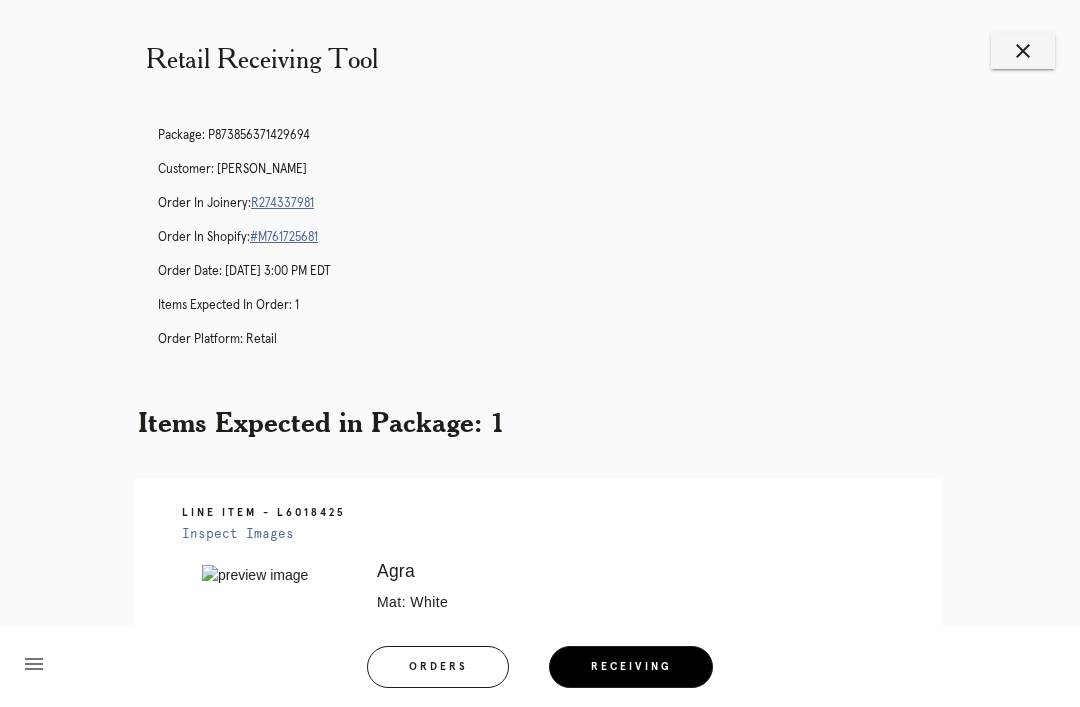 click on "Package: P873856371429694   Customer: Britny Auletti
Order in Joinery:
R274337981
Order in Shopify:
#M761725681
Order Date:
07/02/2025  3:00 PM EDT
Items Expected in Order: 1   Order Platform: retail" at bounding box center (560, 246) 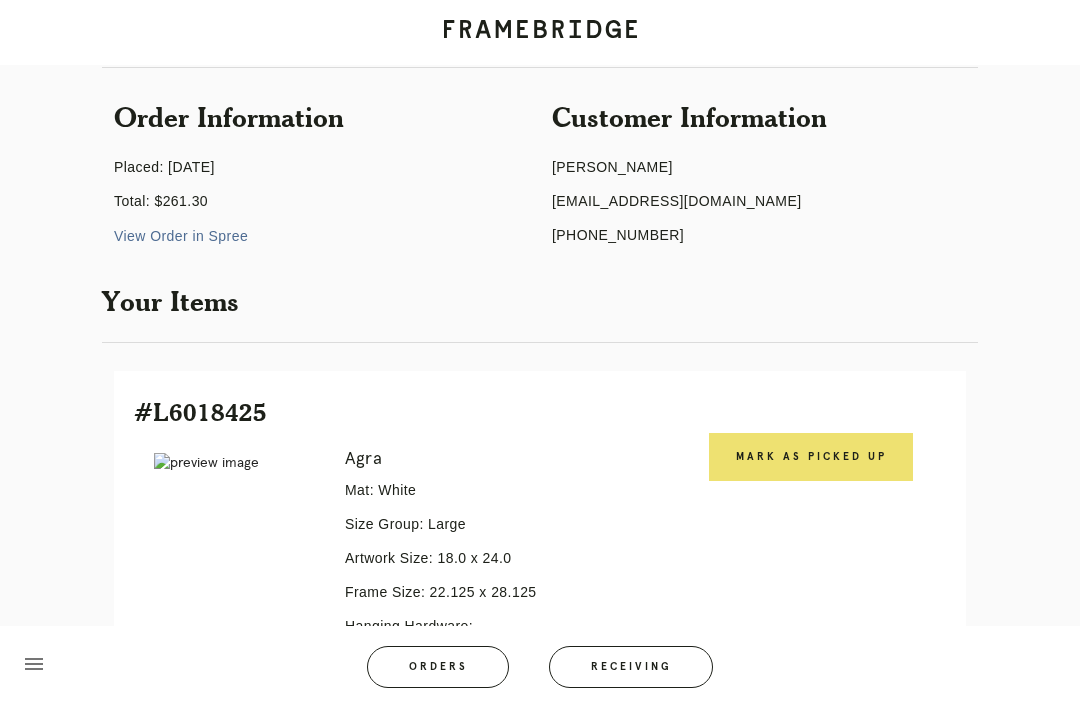scroll, scrollTop: 166, scrollLeft: 0, axis: vertical 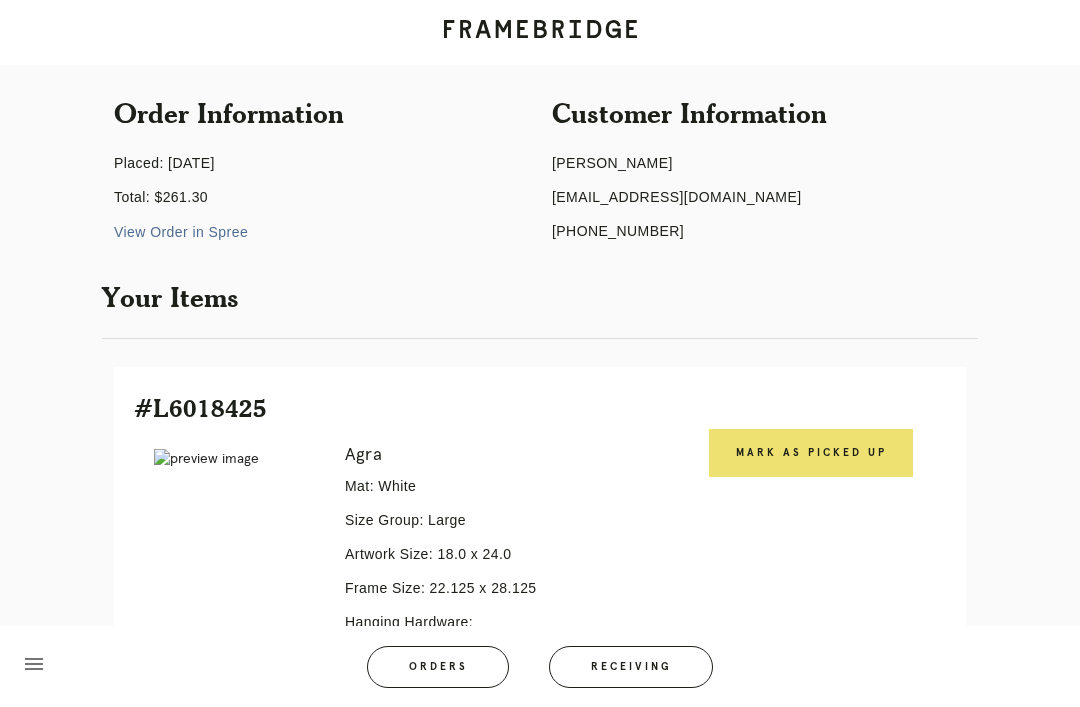 click on "Mark as Picked Up" at bounding box center (811, 453) 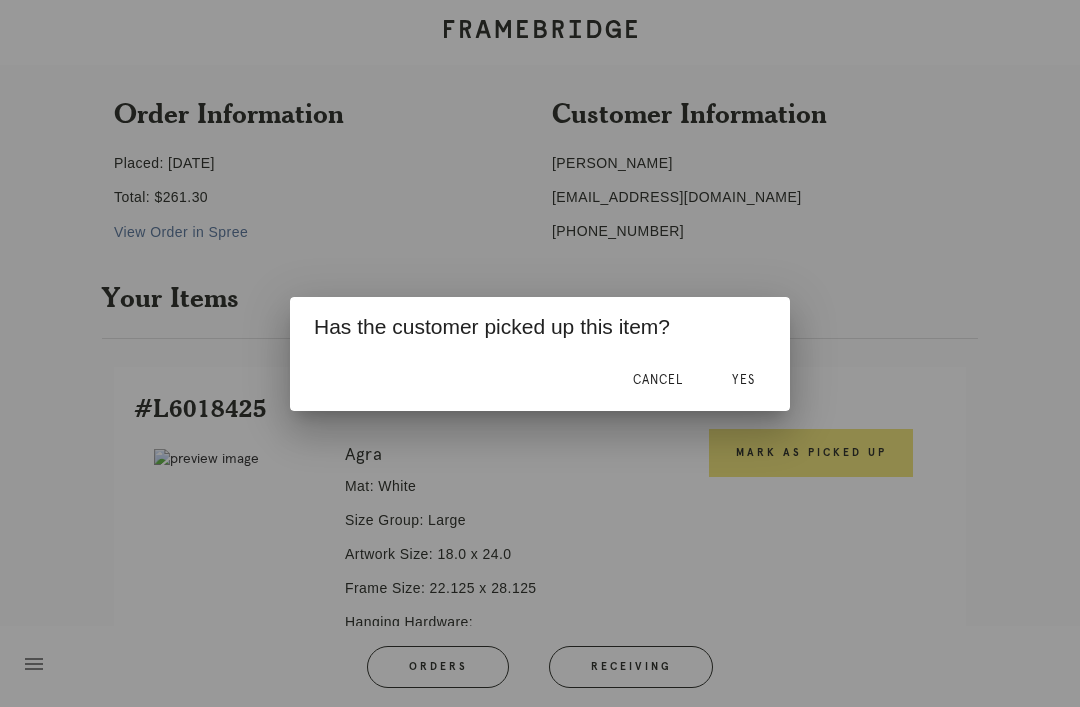 click on "Yes" at bounding box center [743, 381] 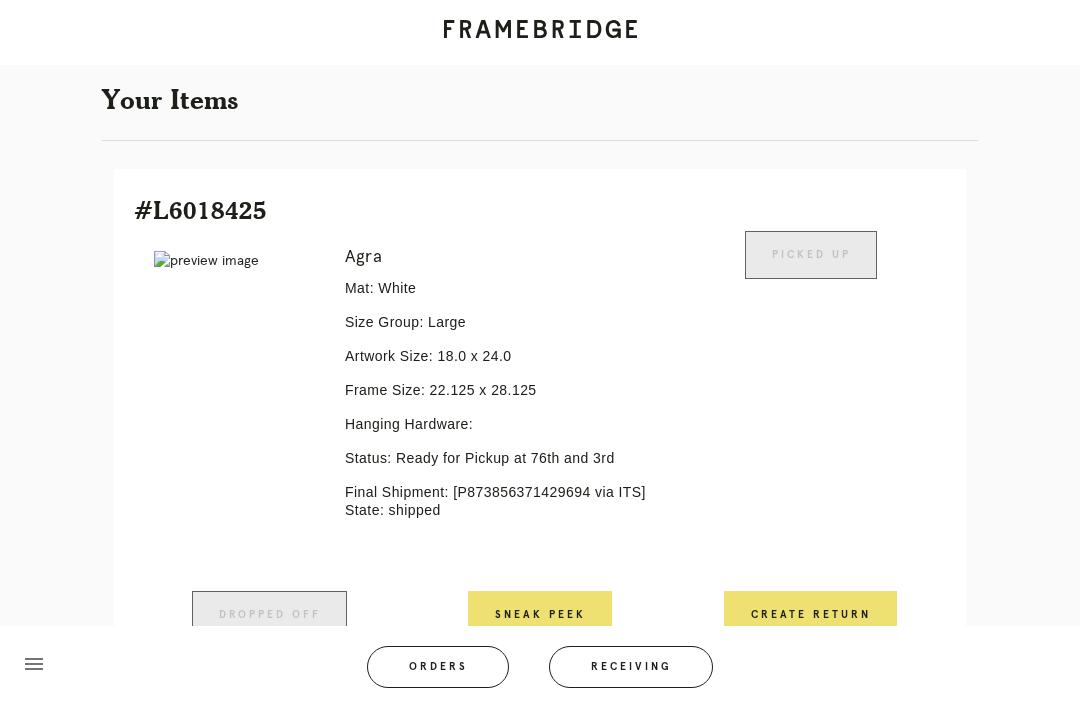 scroll, scrollTop: 356, scrollLeft: 0, axis: vertical 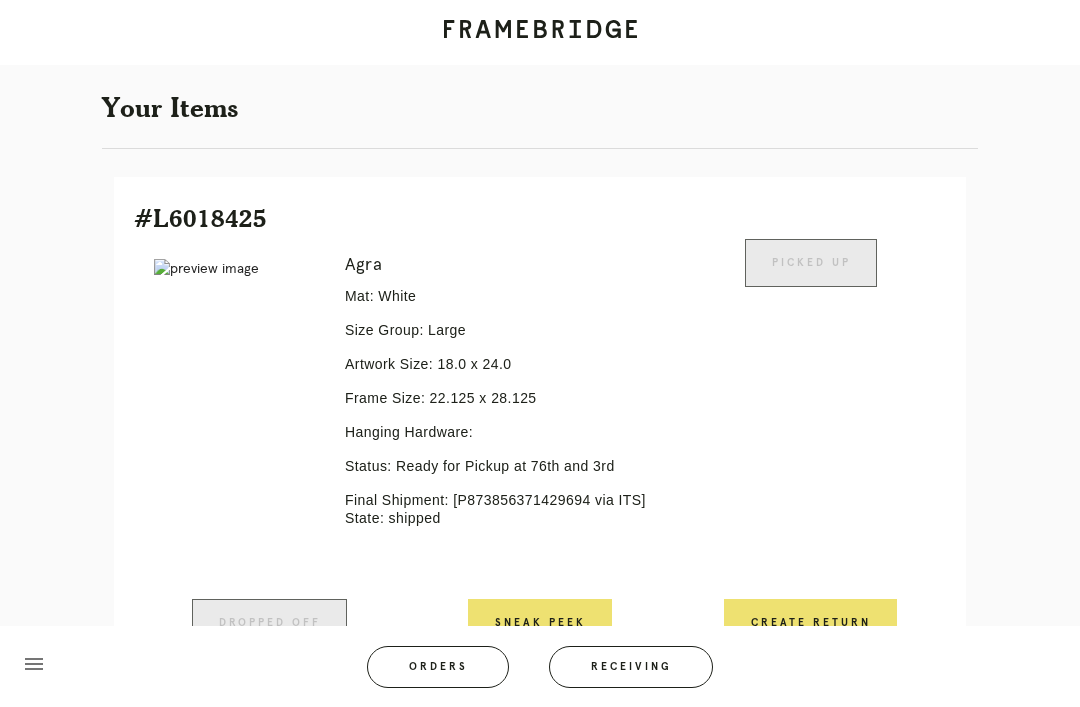 click on "Orders" at bounding box center [438, 667] 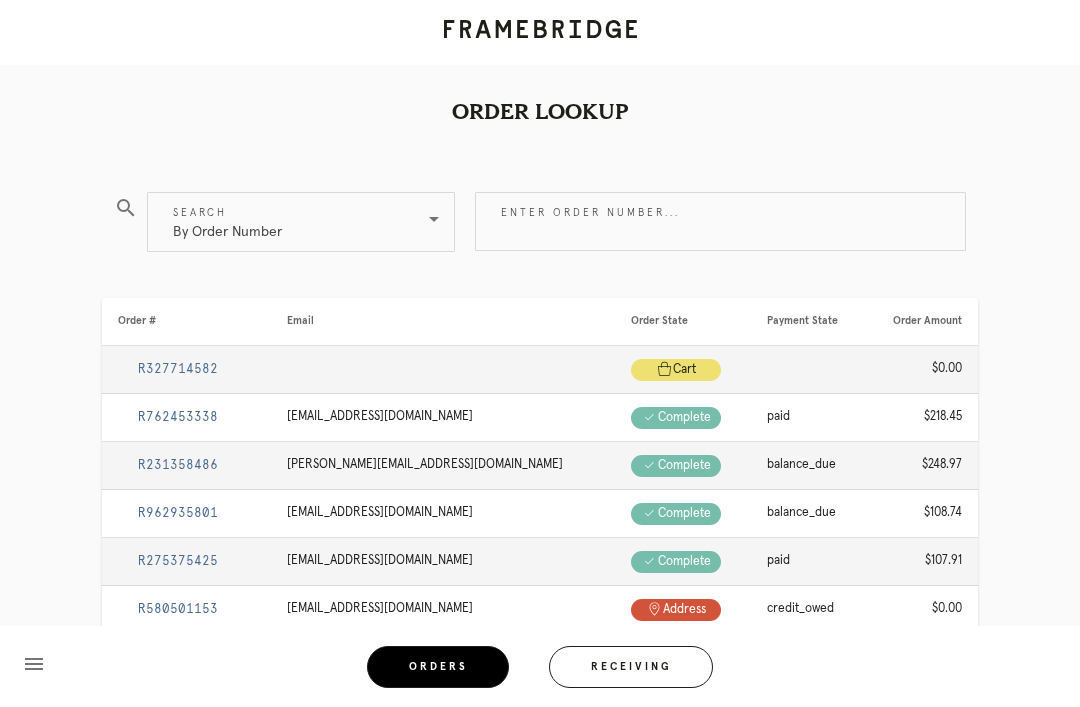 click on "Receiving" at bounding box center [631, 667] 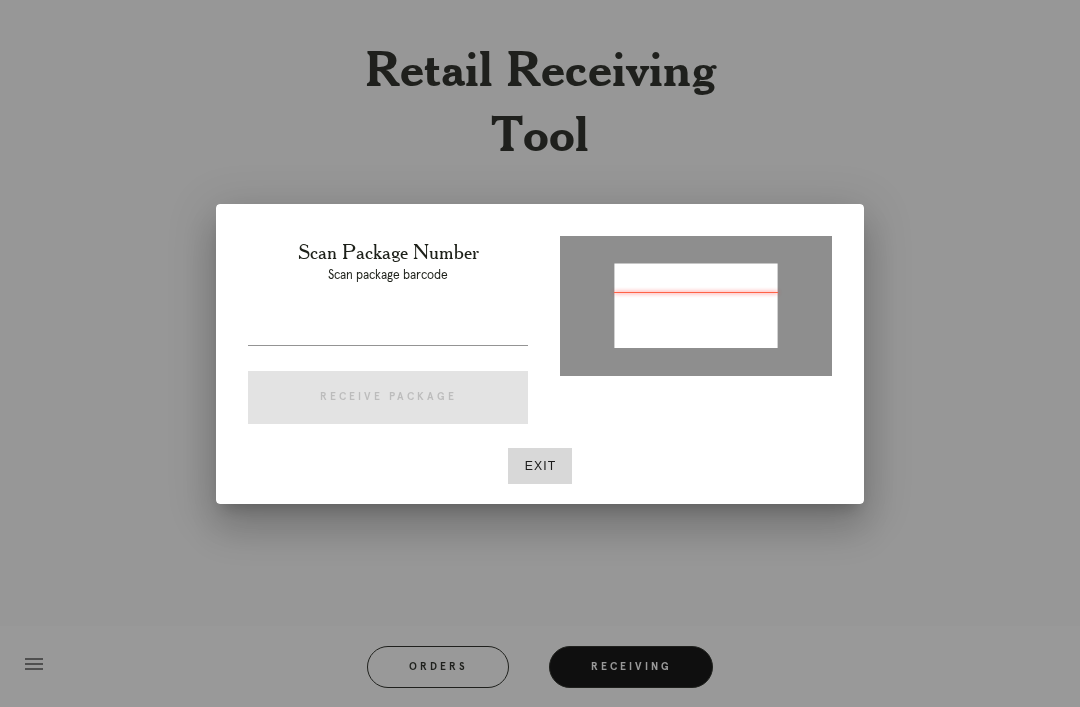 type on "P876476495147312" 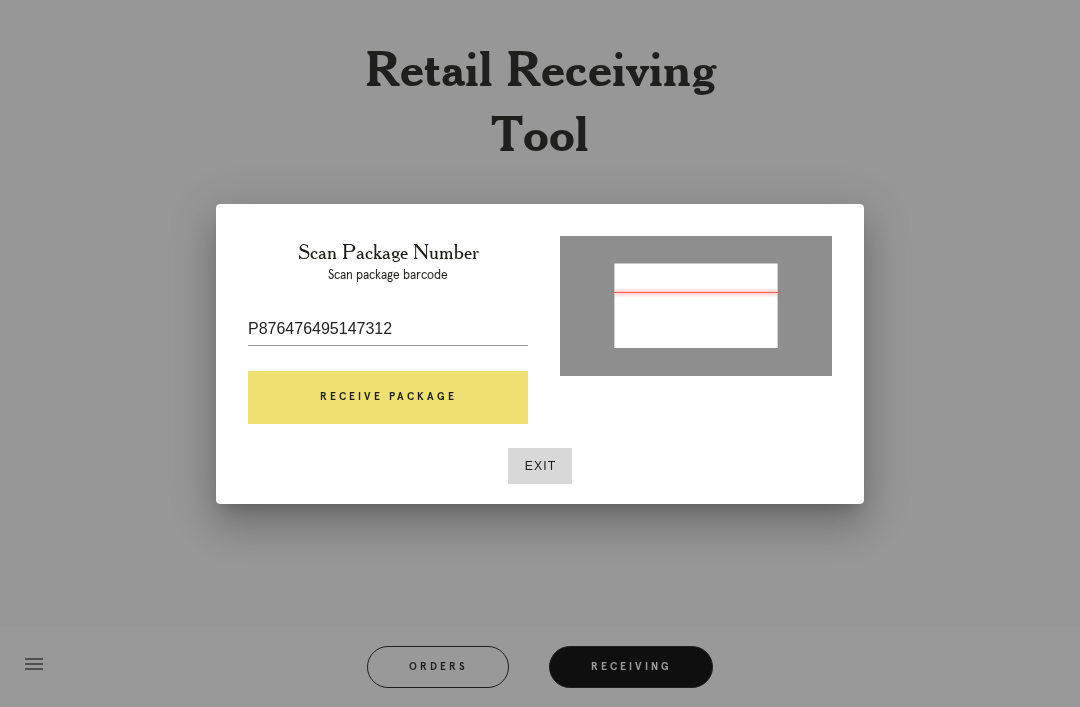 click on "Receive Package" at bounding box center [388, 398] 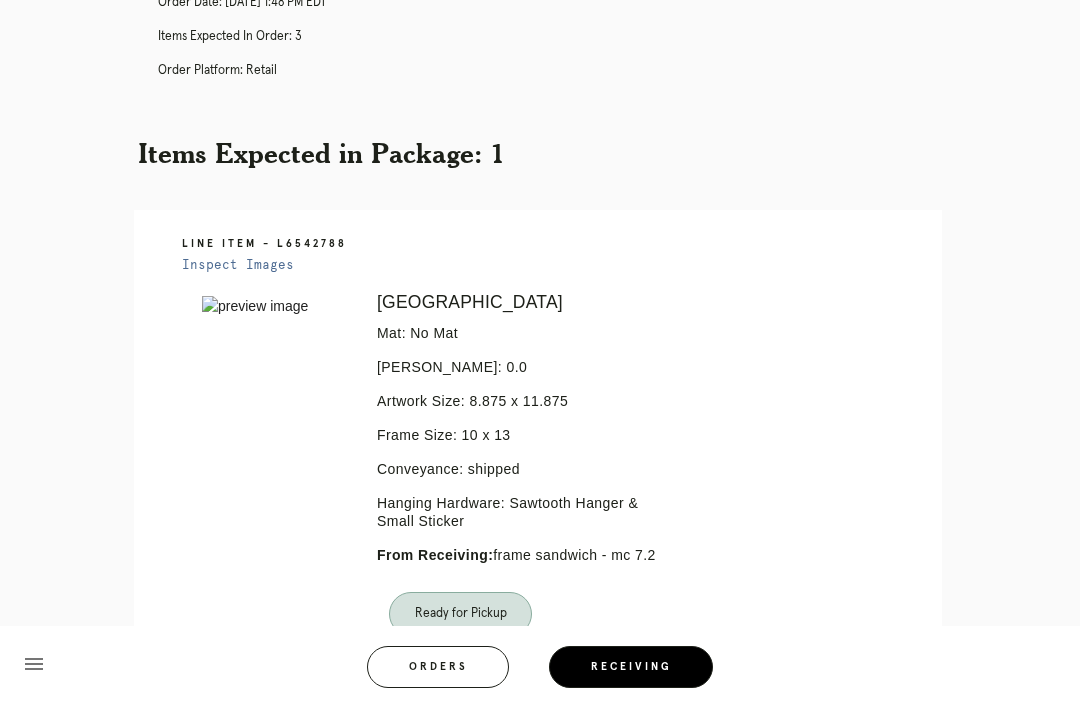 scroll, scrollTop: 161, scrollLeft: 0, axis: vertical 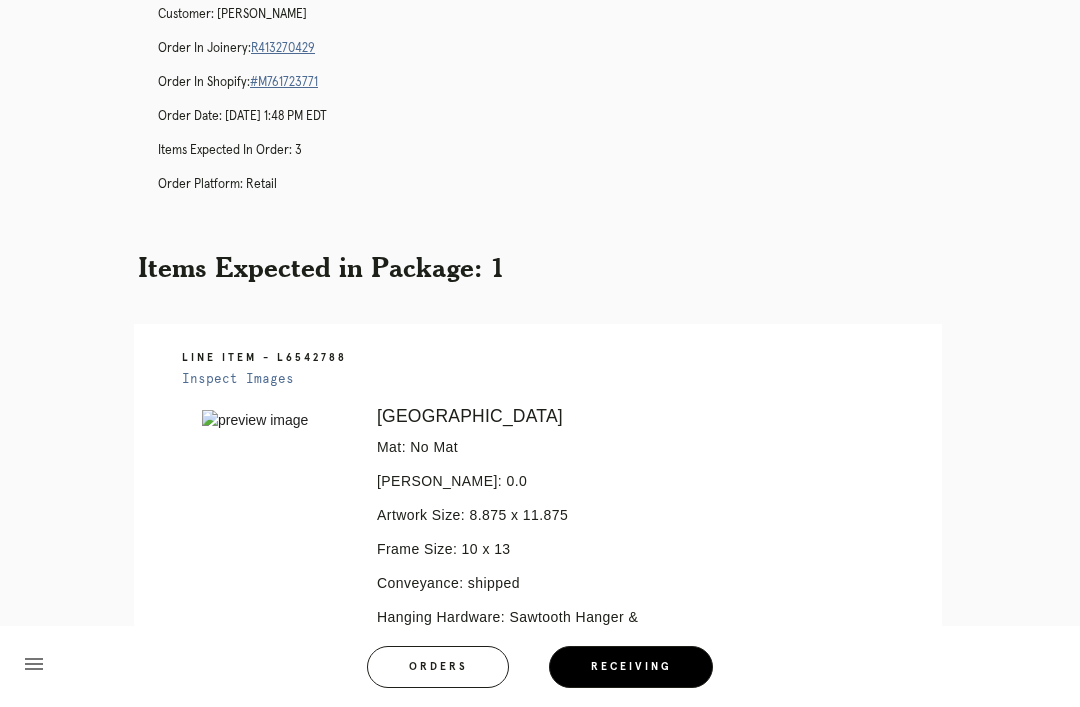 click on "R413270429" at bounding box center (283, 48) 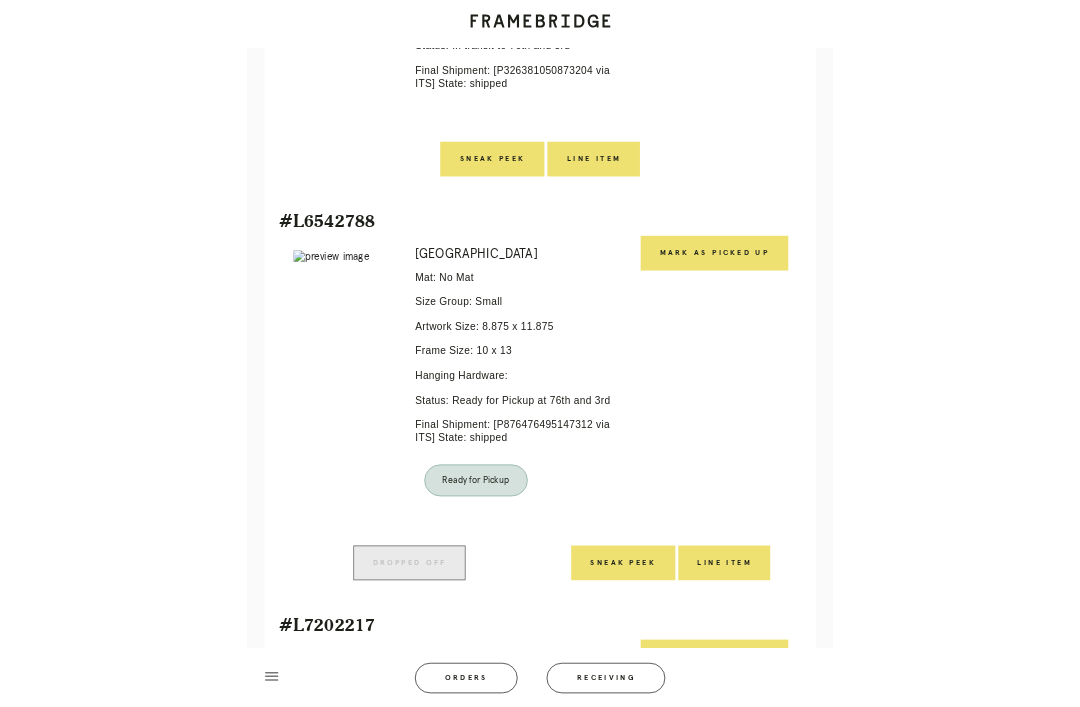 scroll, scrollTop: 894, scrollLeft: 0, axis: vertical 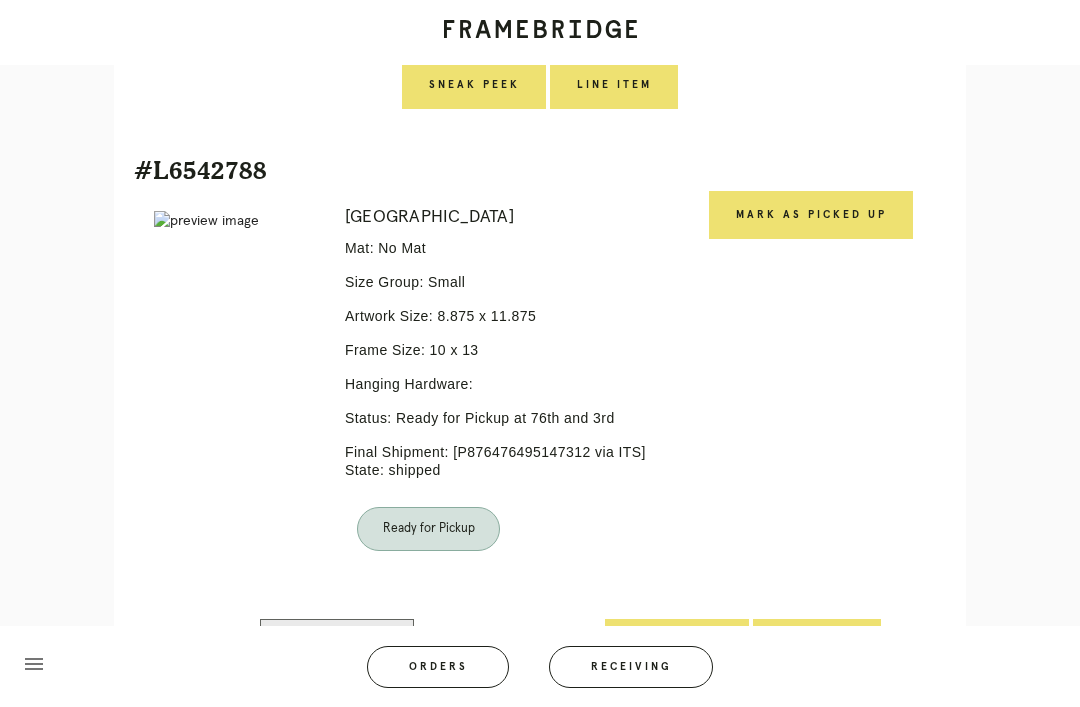 click on "Mark as Picked Up" at bounding box center [811, 215] 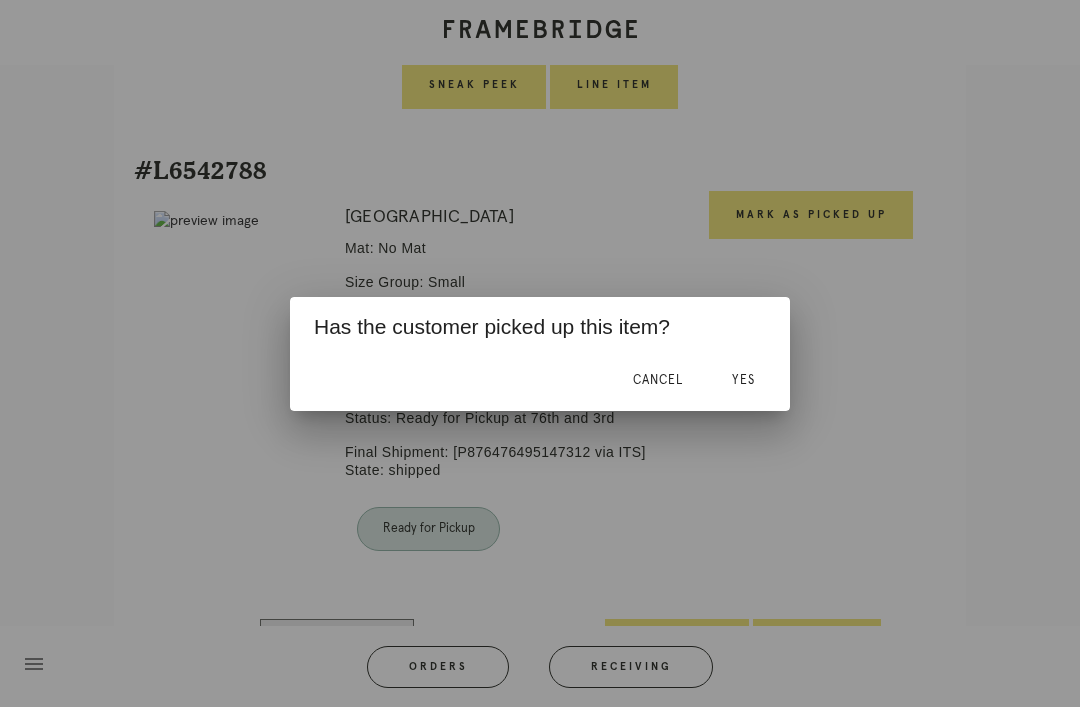 click on "Yes" at bounding box center (743, 381) 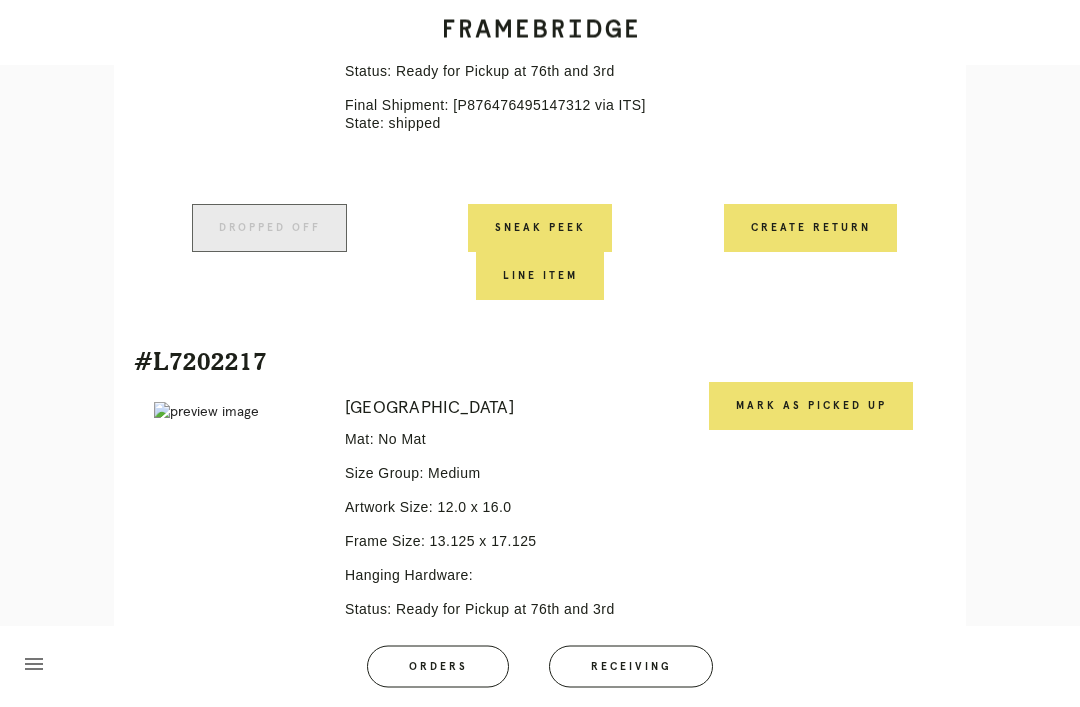 click on "Mark as Picked Up" at bounding box center [811, 407] 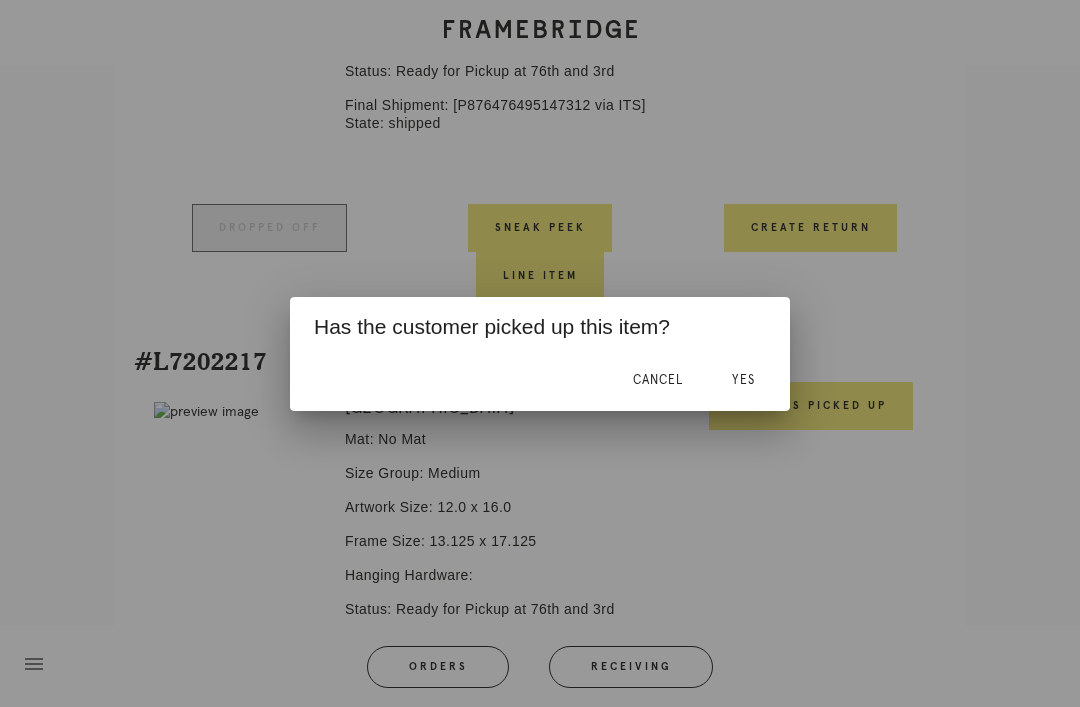 click on "Yes" at bounding box center (743, 381) 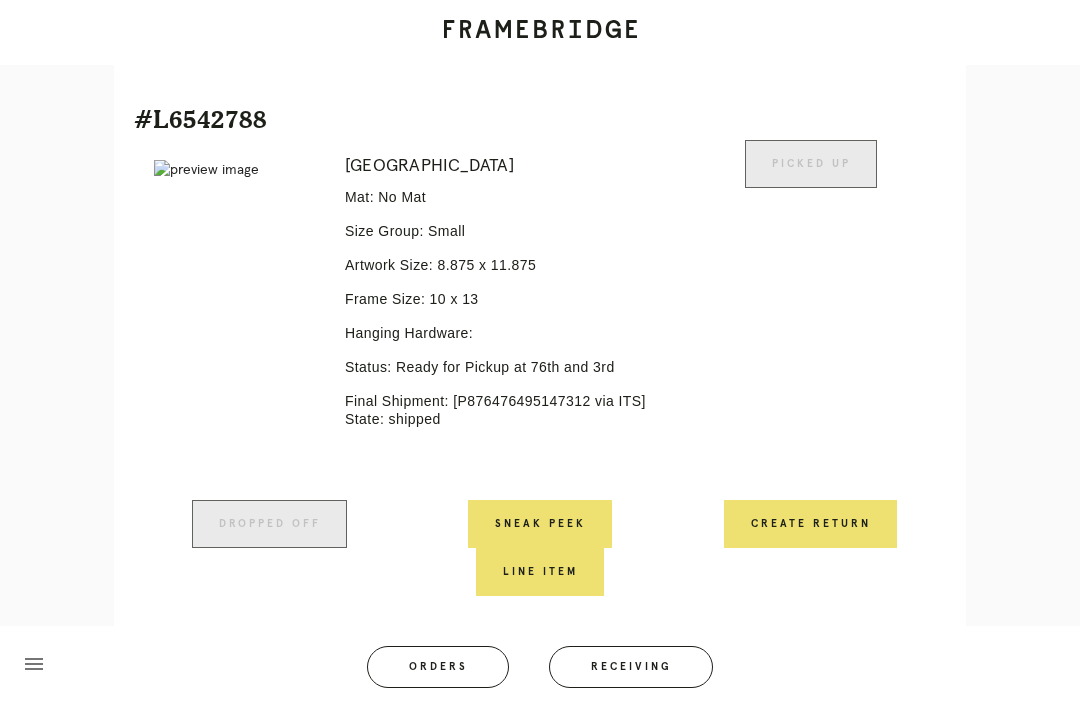 scroll, scrollTop: 944, scrollLeft: 0, axis: vertical 